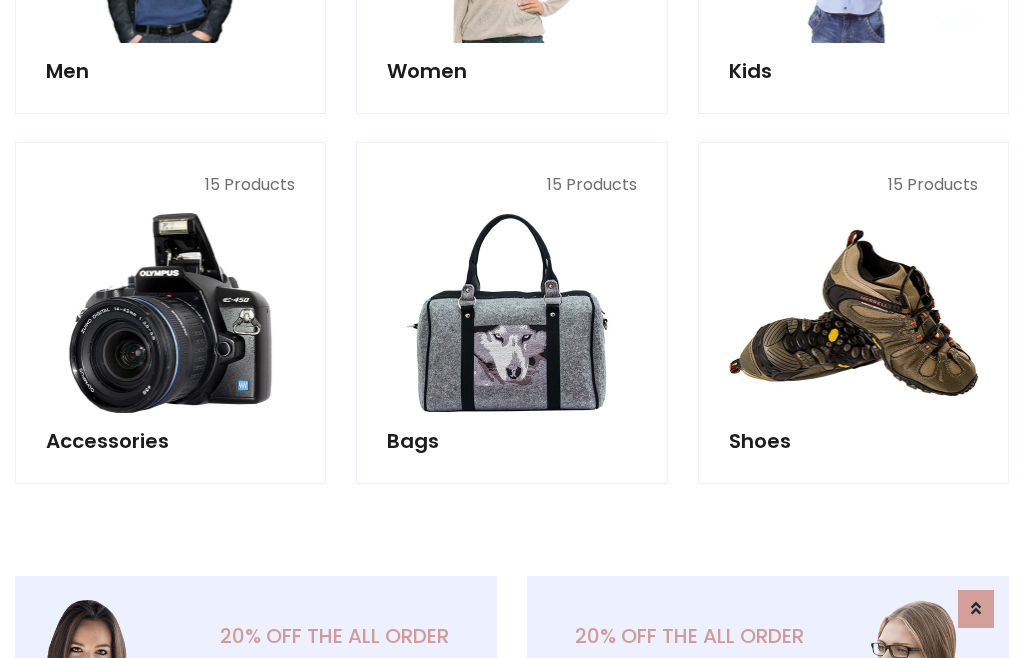 scroll, scrollTop: 853, scrollLeft: 0, axis: vertical 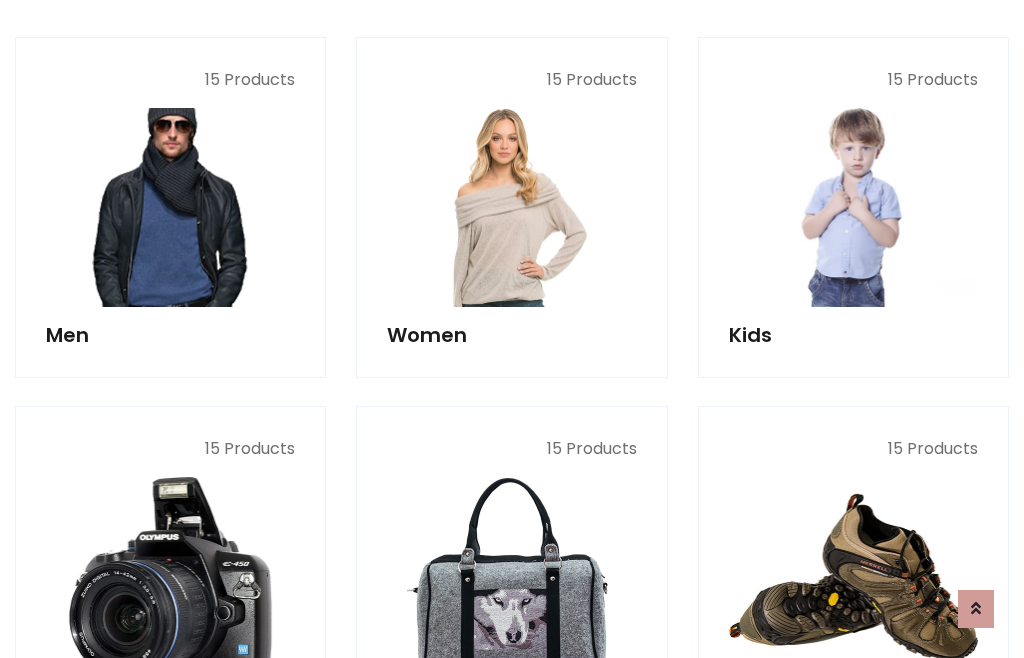 click at bounding box center (170, 207) 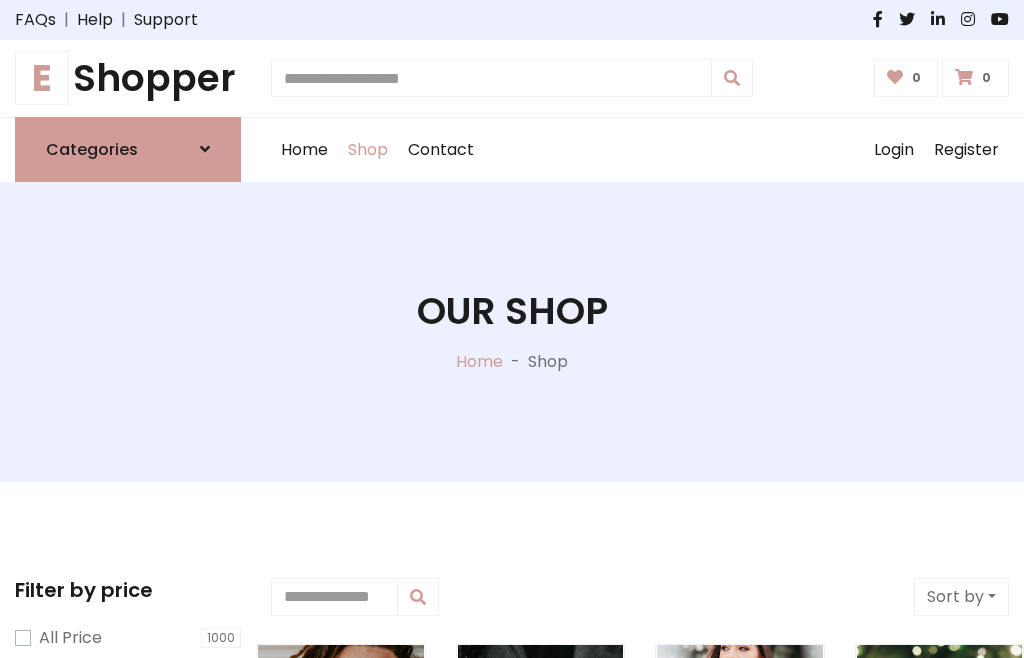 scroll, scrollTop: 807, scrollLeft: 0, axis: vertical 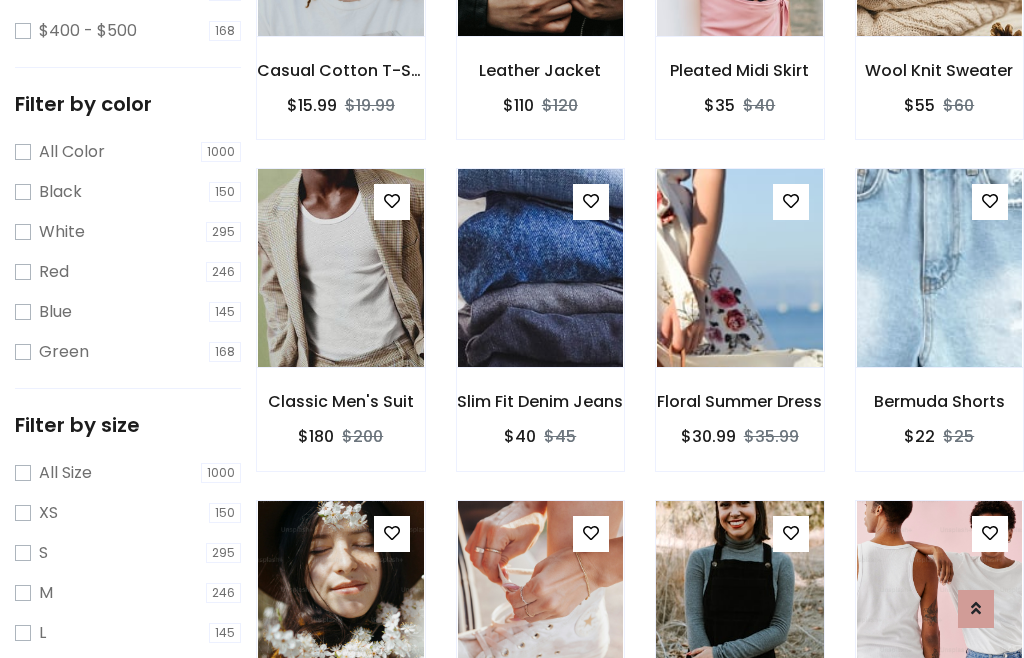 click at bounding box center [739, 600] 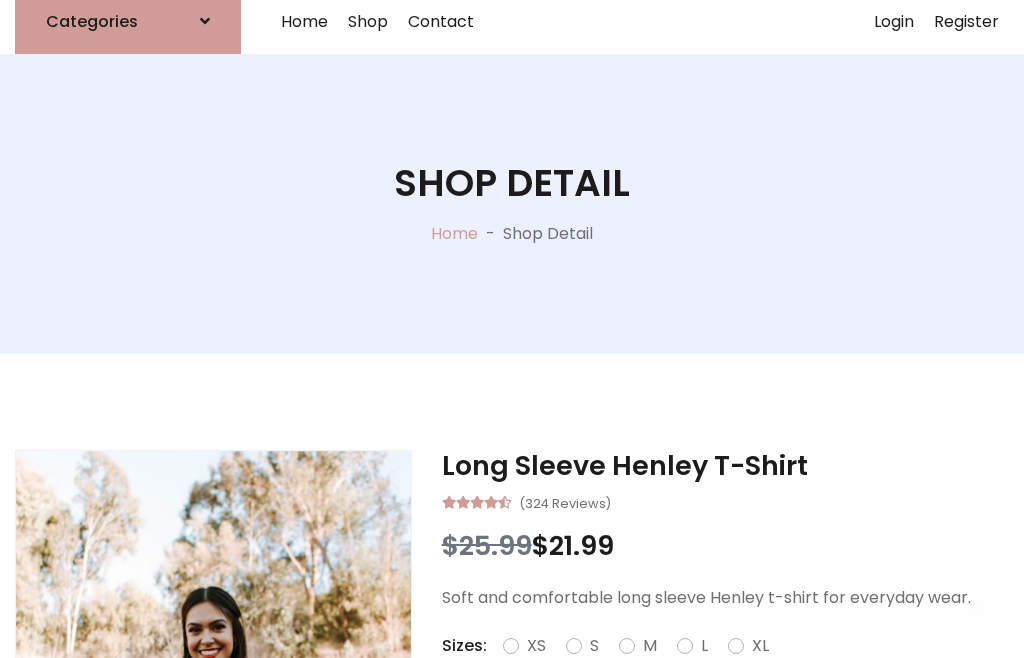 scroll, scrollTop: 128, scrollLeft: 0, axis: vertical 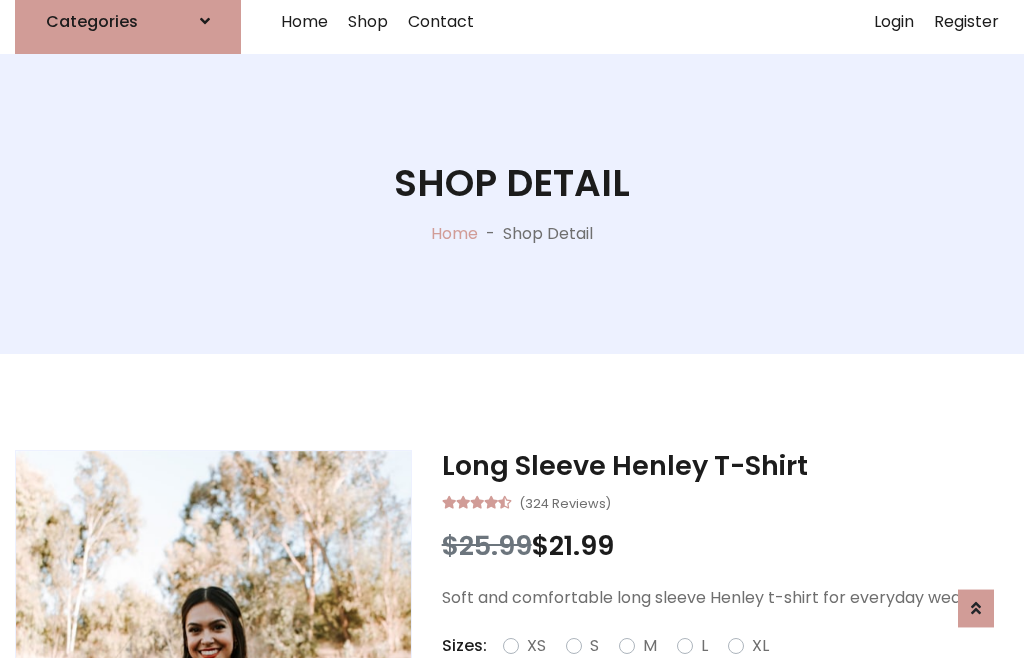 click on "Red" at bounding box center (732, 670) 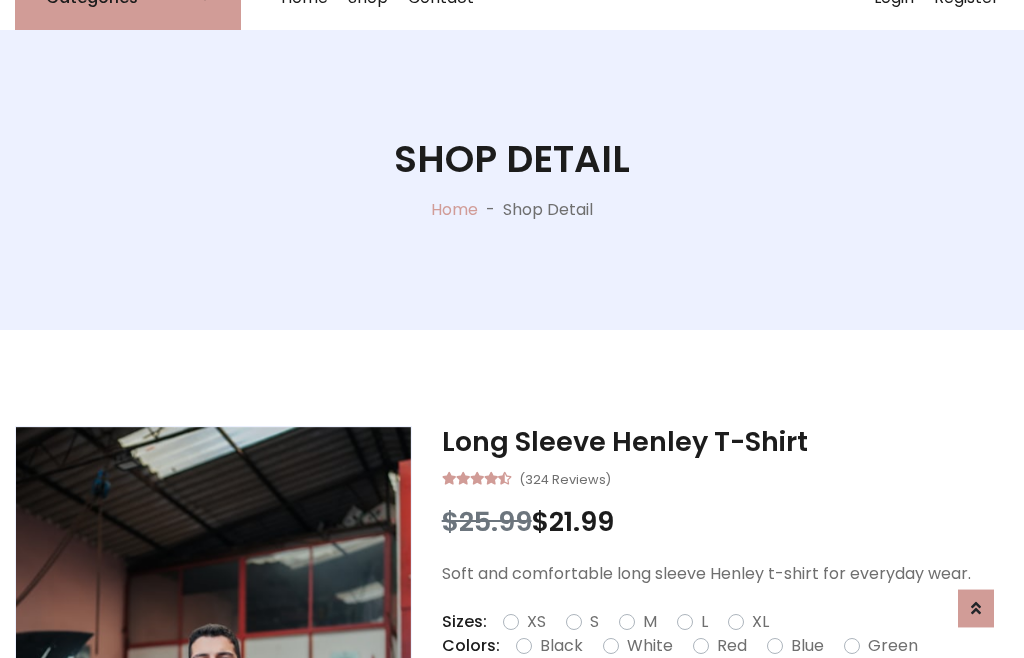 click on "Add To Cart" at bounding box center [663, 709] 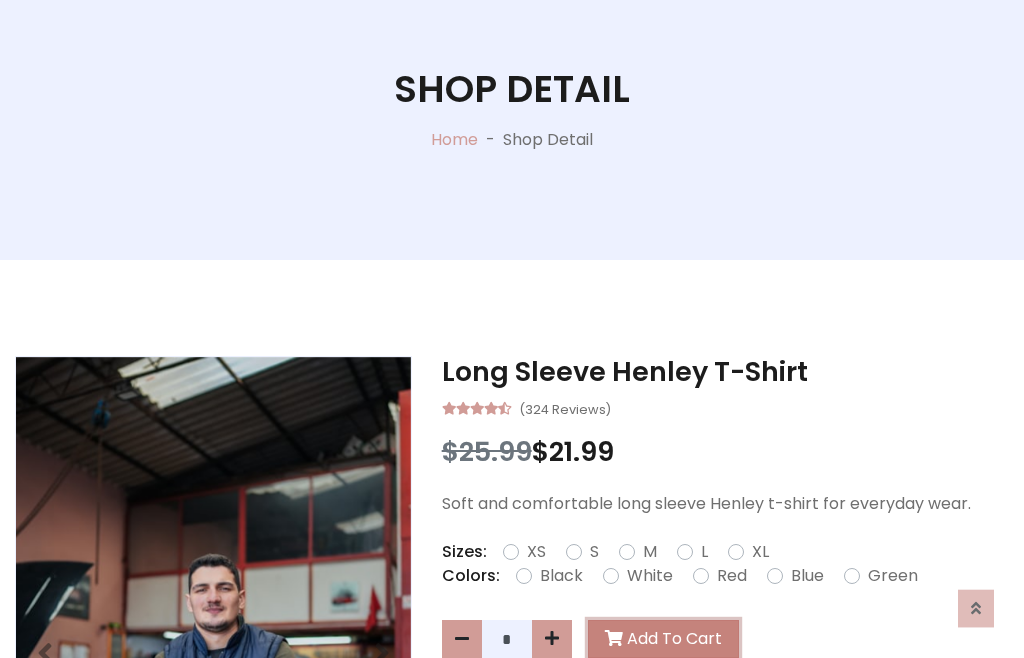 scroll, scrollTop: 0, scrollLeft: 0, axis: both 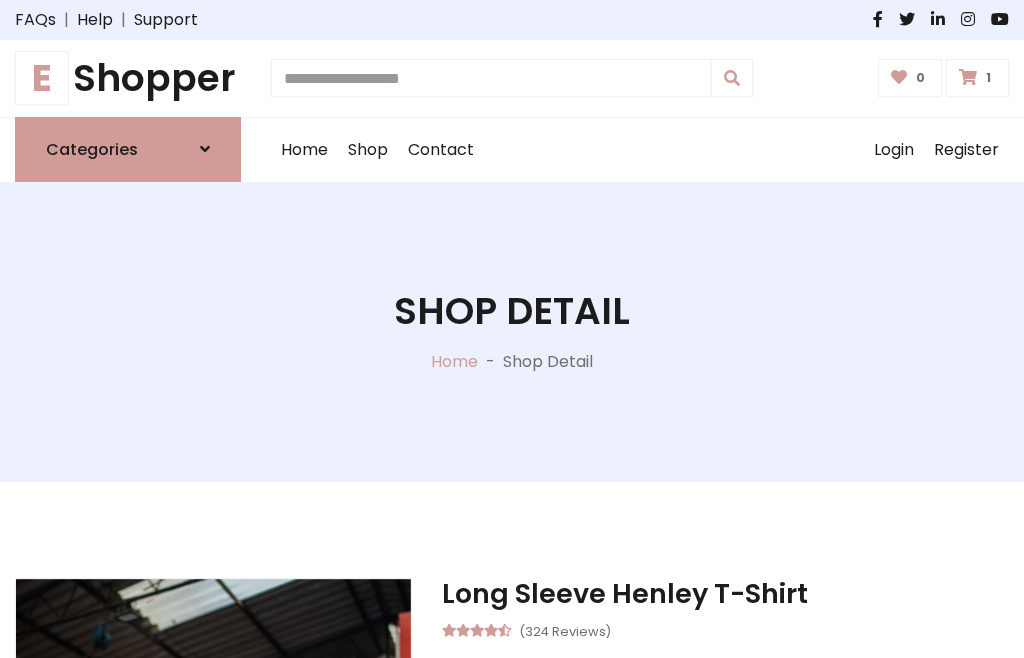click at bounding box center (968, 77) 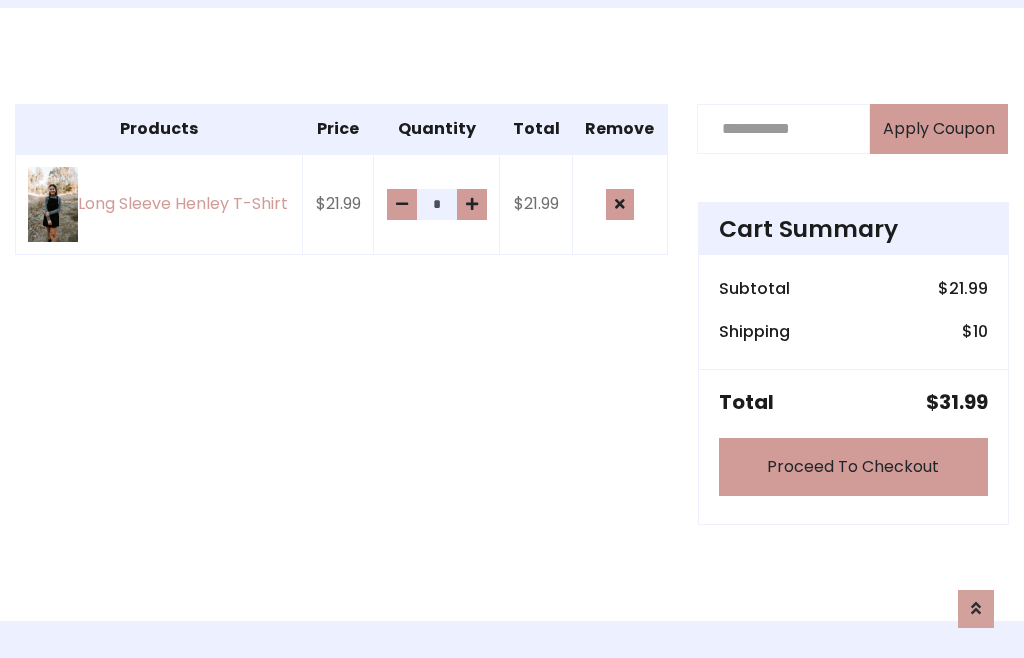 scroll, scrollTop: 474, scrollLeft: 0, axis: vertical 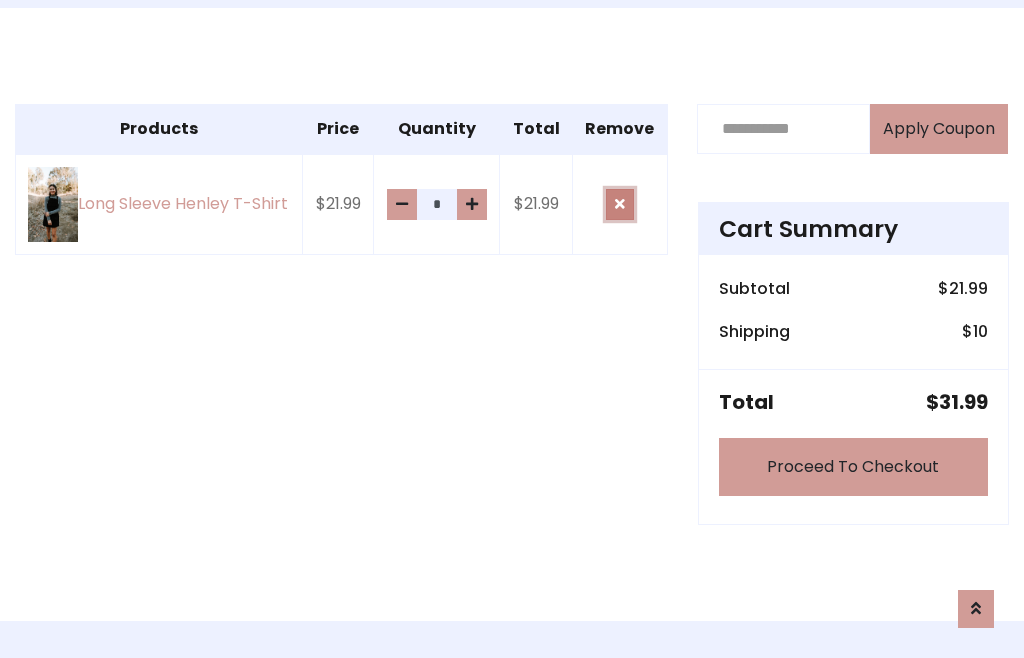 click at bounding box center [620, 204] 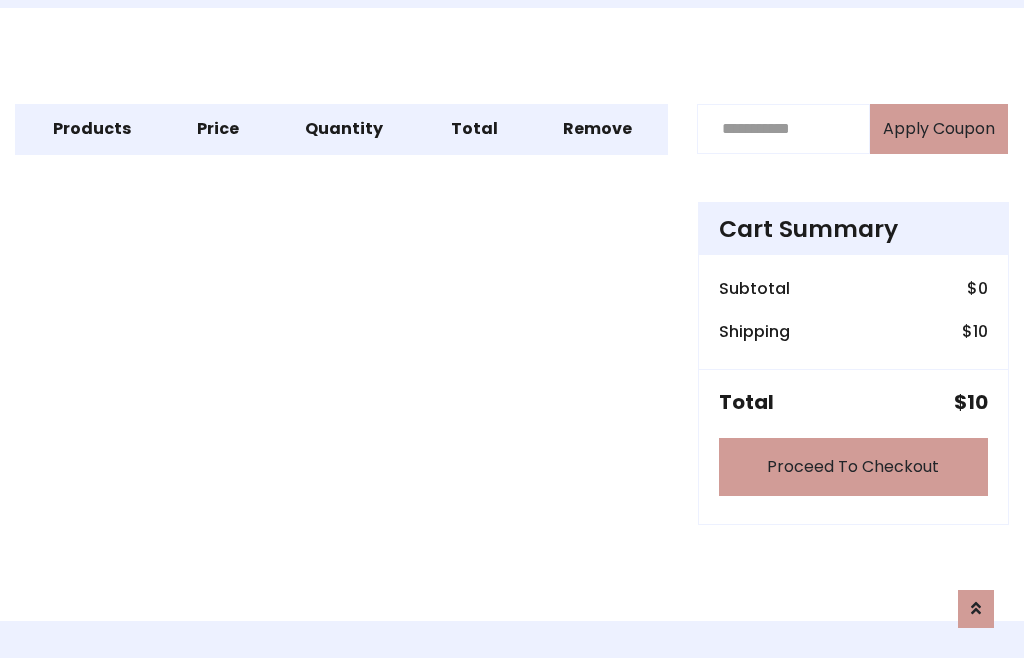 scroll, scrollTop: 247, scrollLeft: 0, axis: vertical 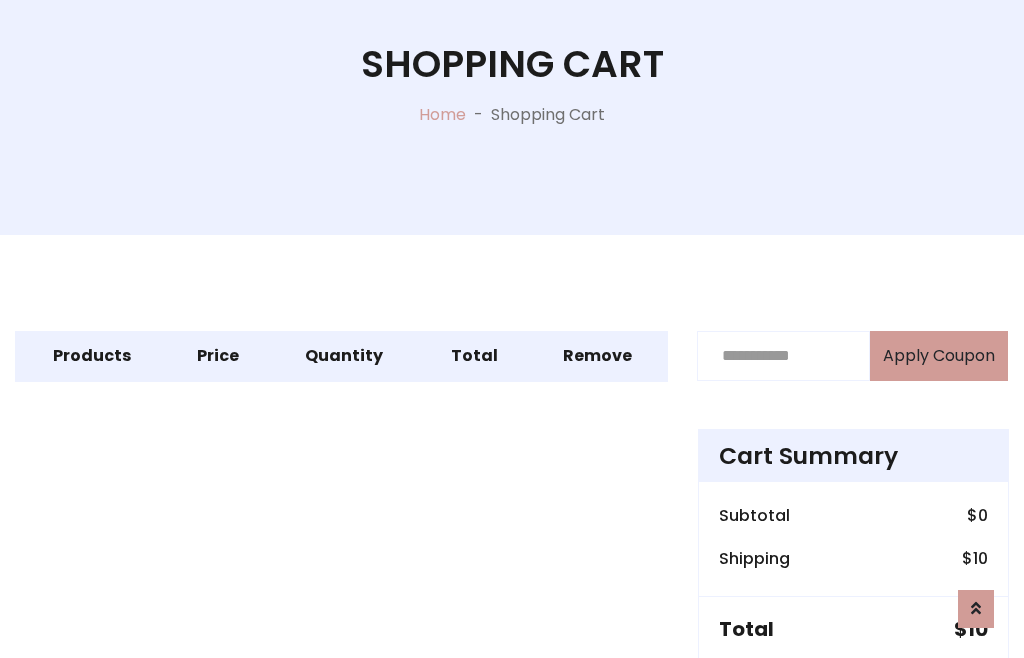 click on "Proceed To Checkout" at bounding box center [853, 694] 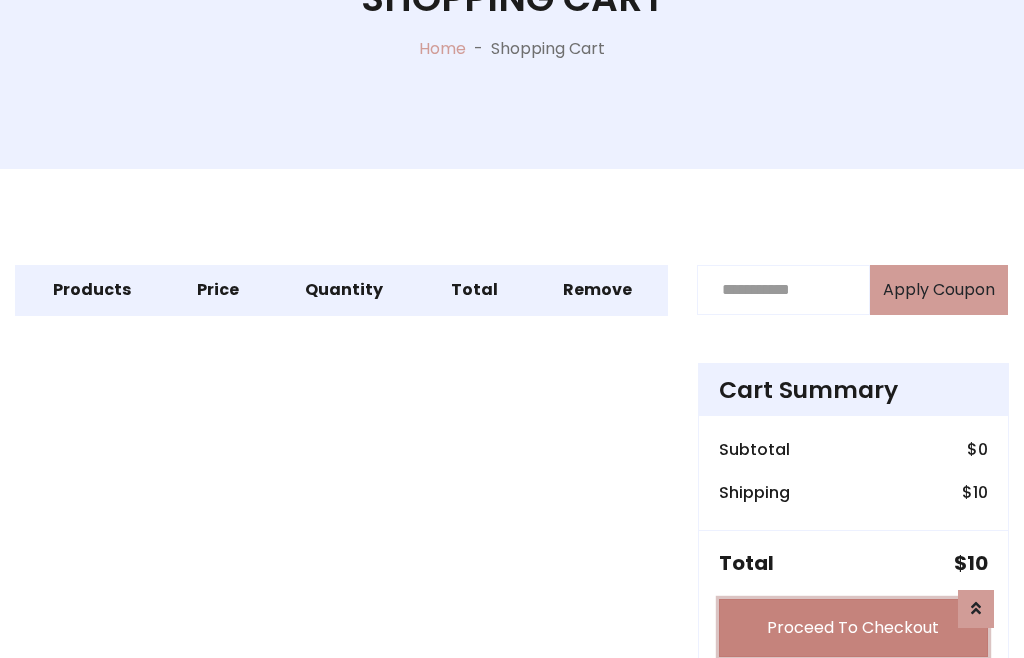 scroll, scrollTop: 312, scrollLeft: 0, axis: vertical 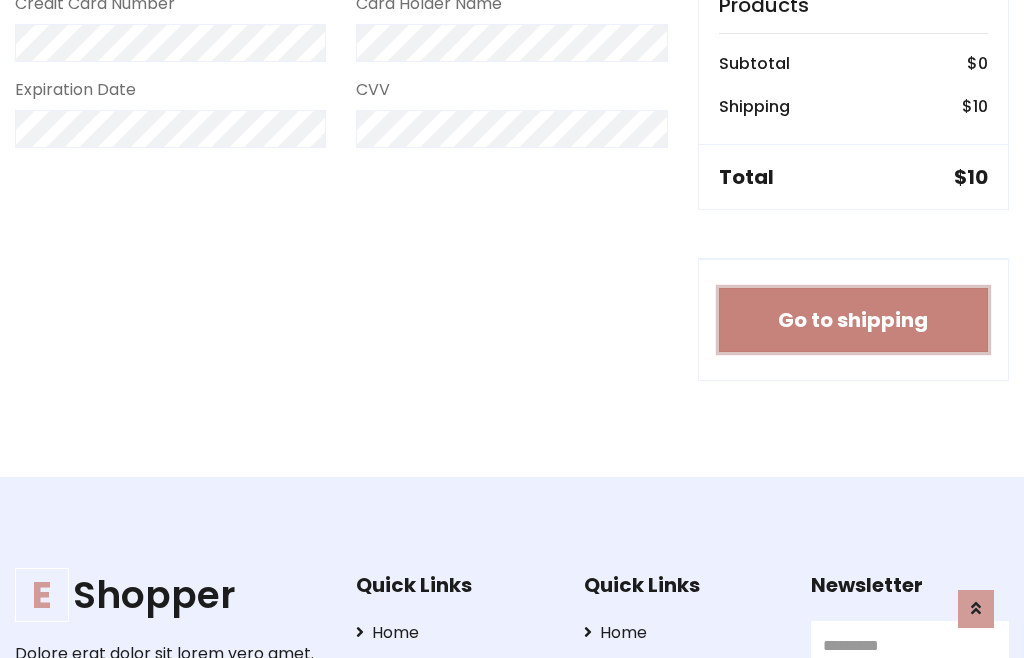 click on "Go to shipping" at bounding box center [853, 320] 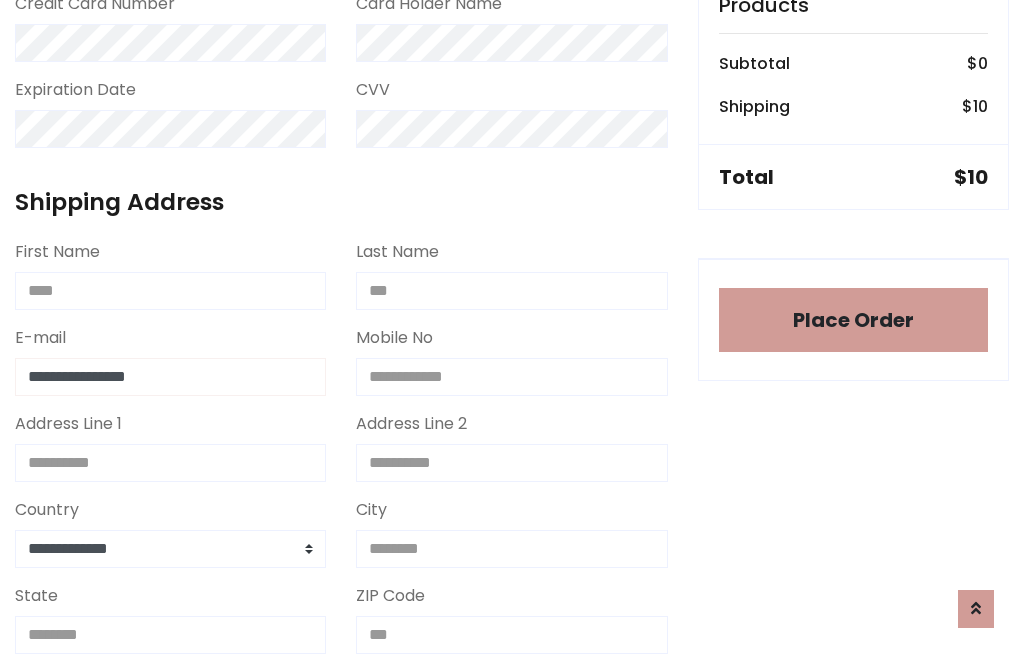 type on "**********" 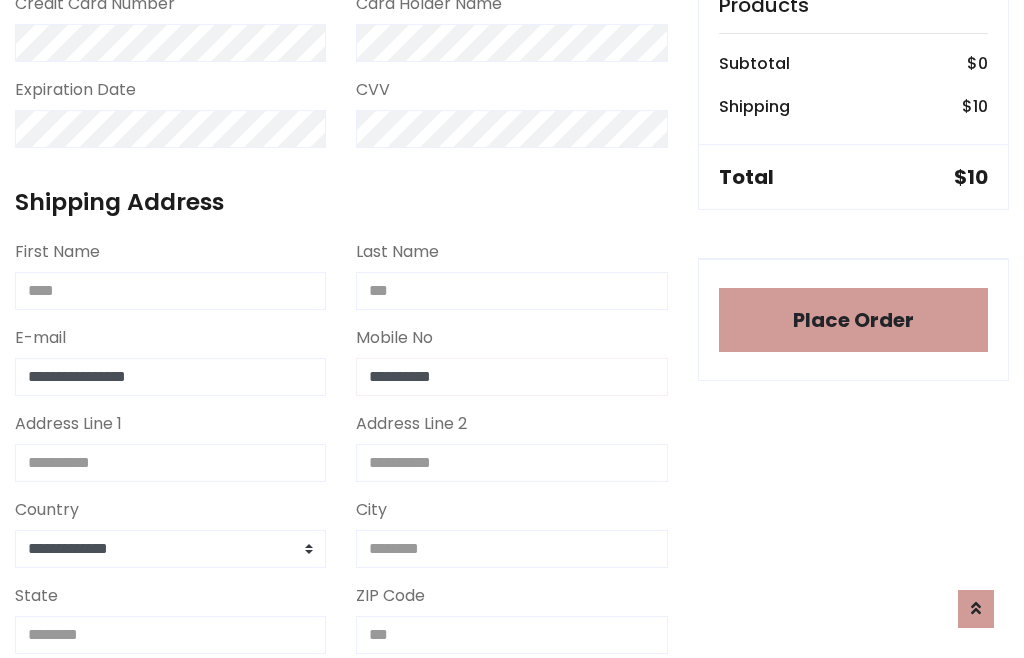 type on "**********" 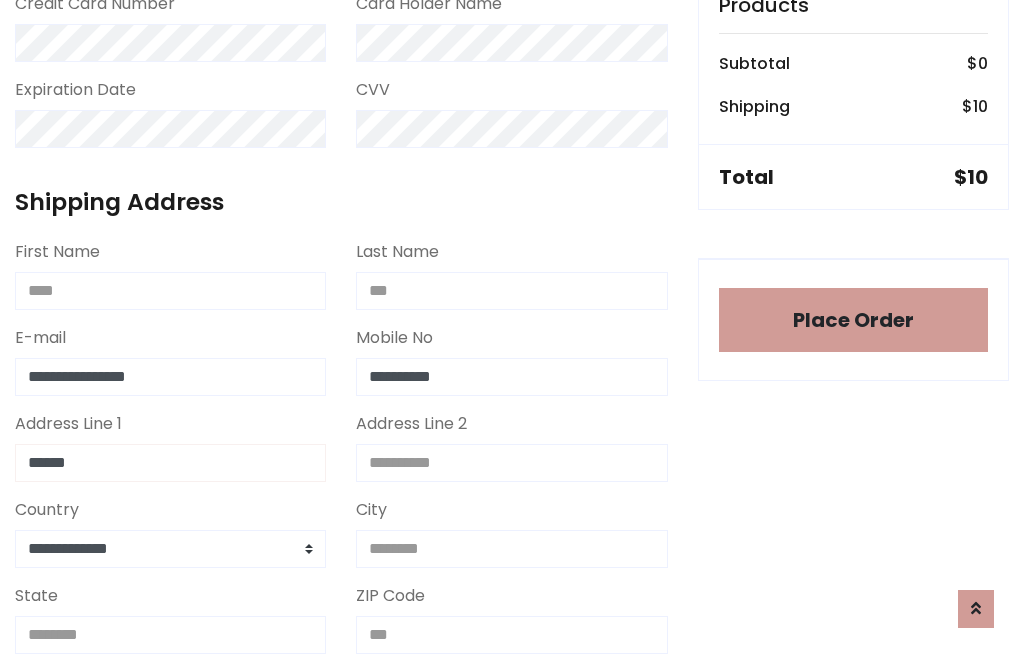 type on "******" 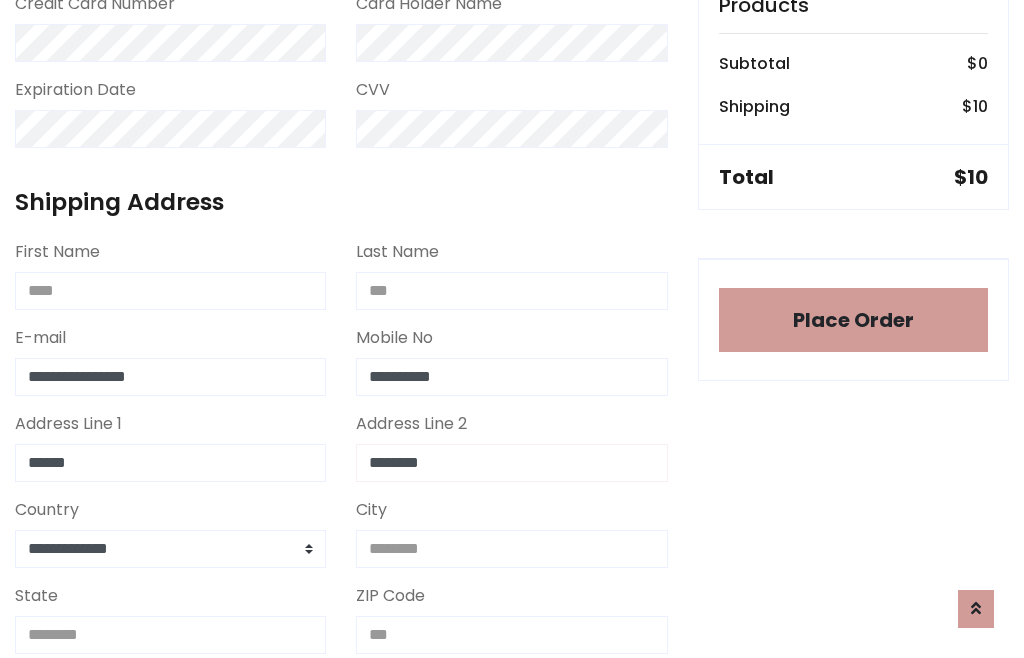 type on "********" 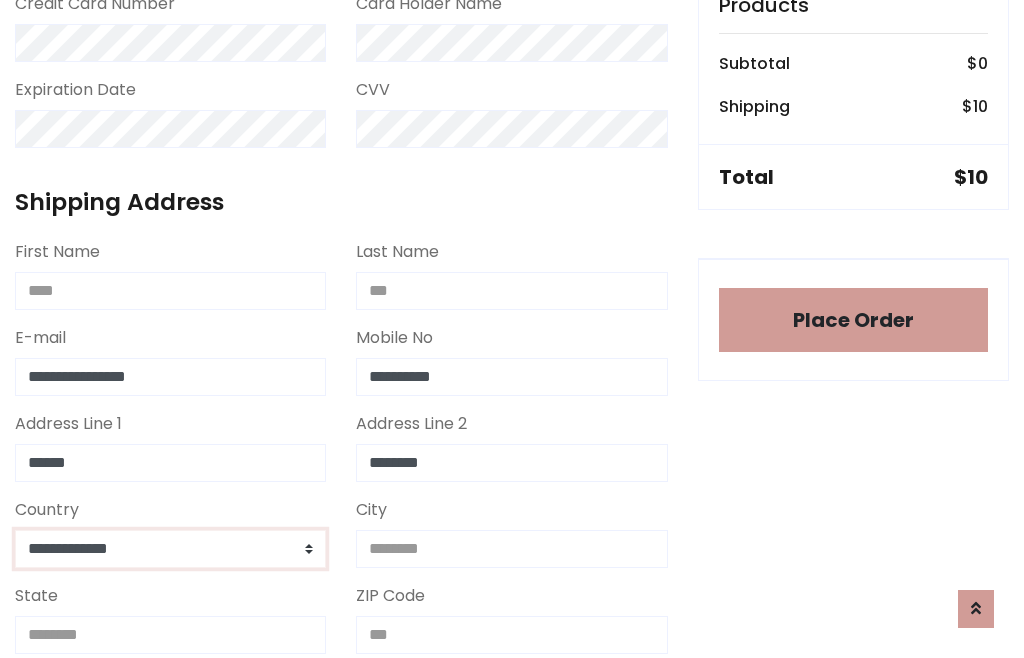 select on "*******" 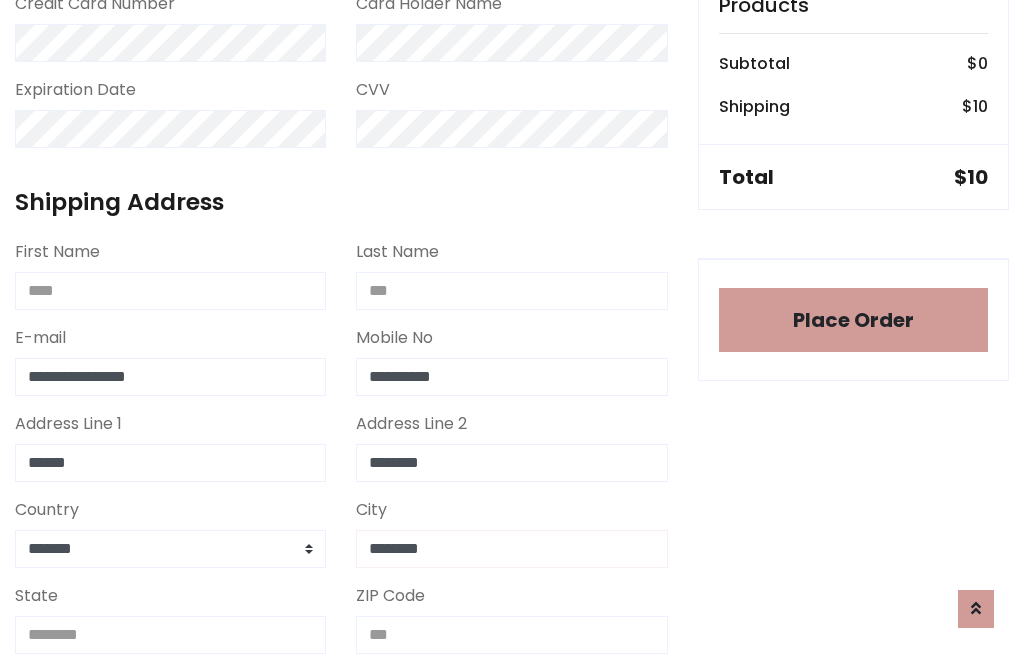 type on "********" 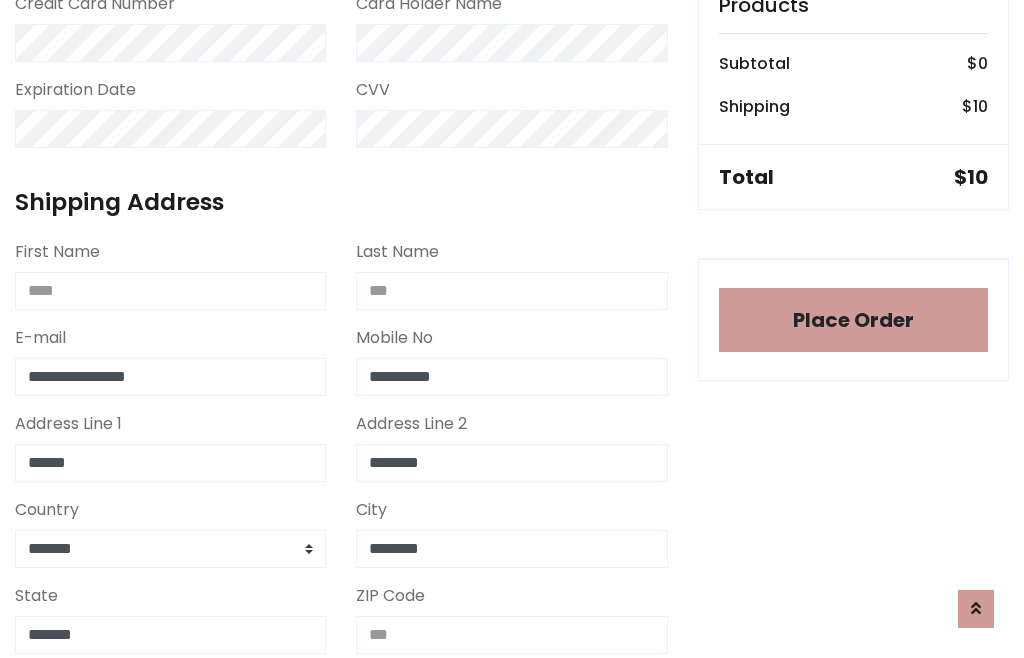 type on "*******" 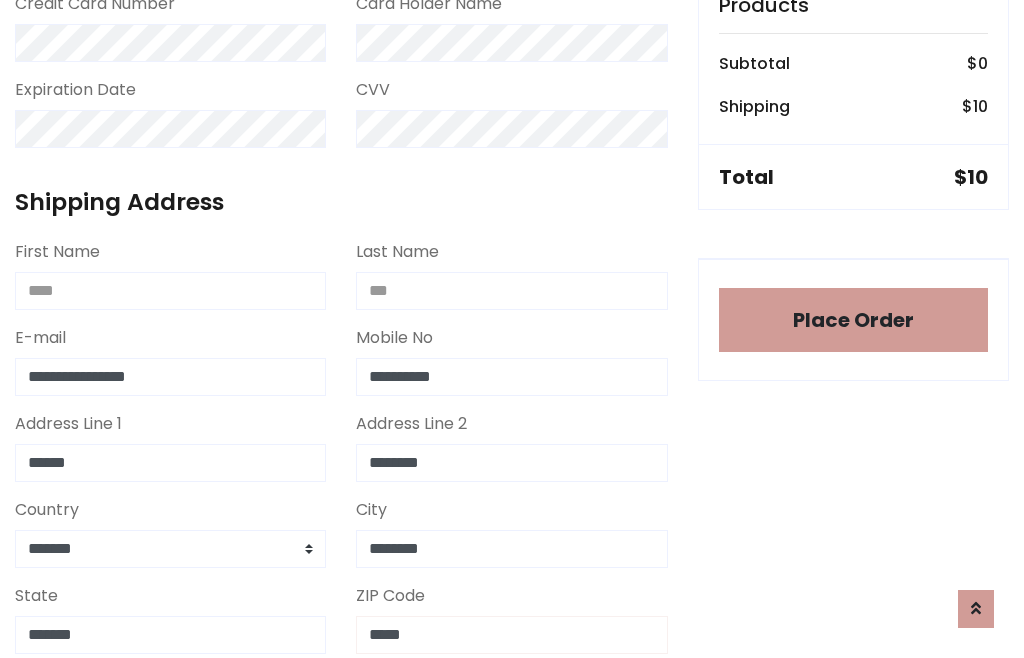 scroll, scrollTop: 403, scrollLeft: 0, axis: vertical 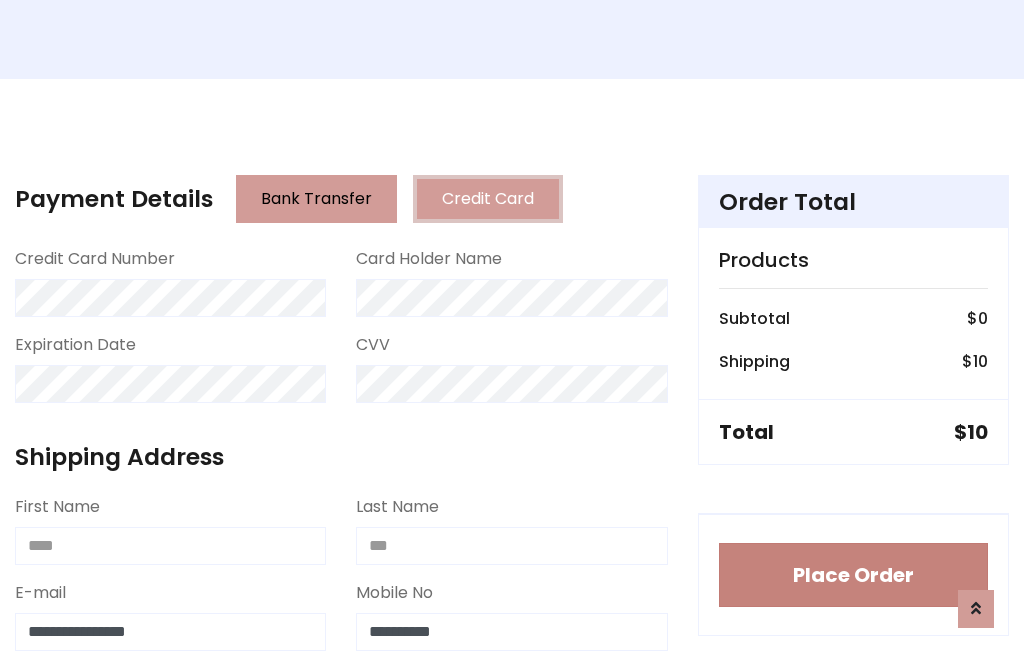 type on "*****" 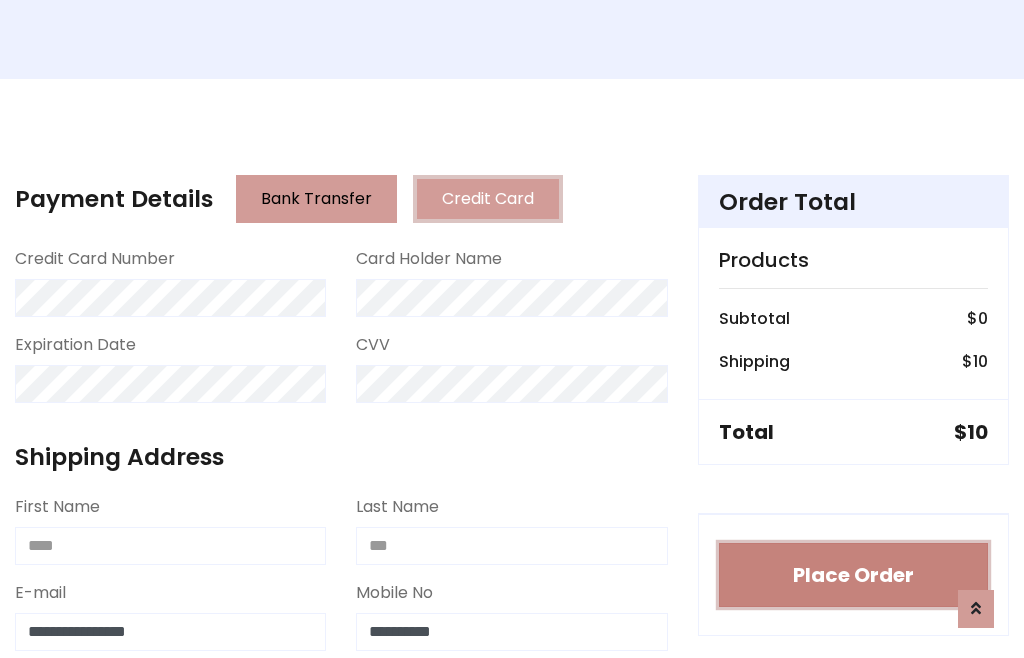 click on "Place Order" at bounding box center (853, 575) 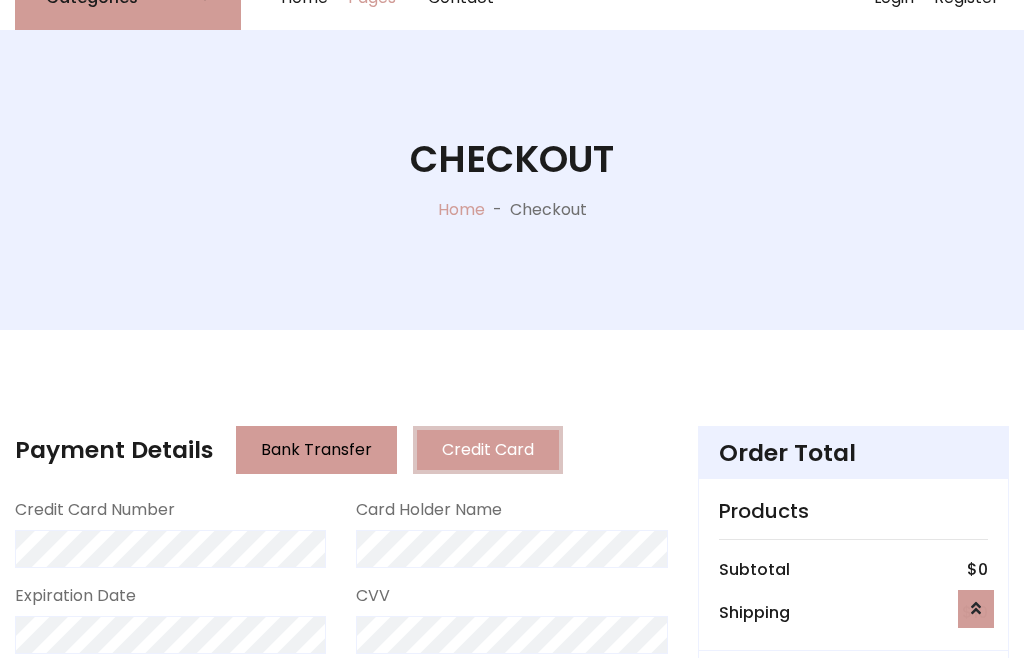 scroll, scrollTop: 0, scrollLeft: 0, axis: both 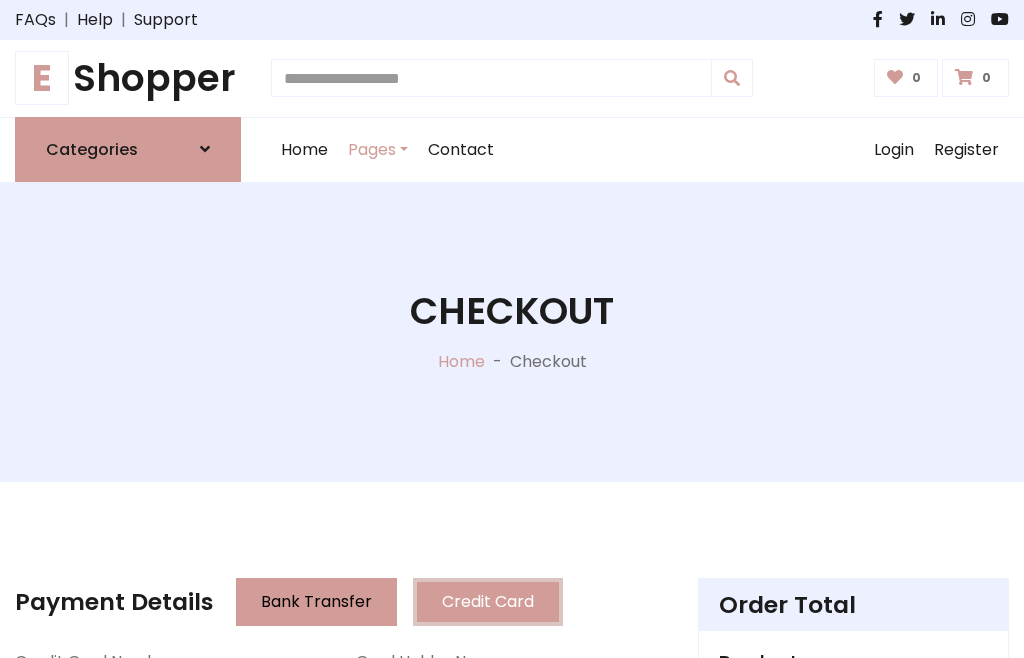 click on "E Shopper" at bounding box center (128, 78) 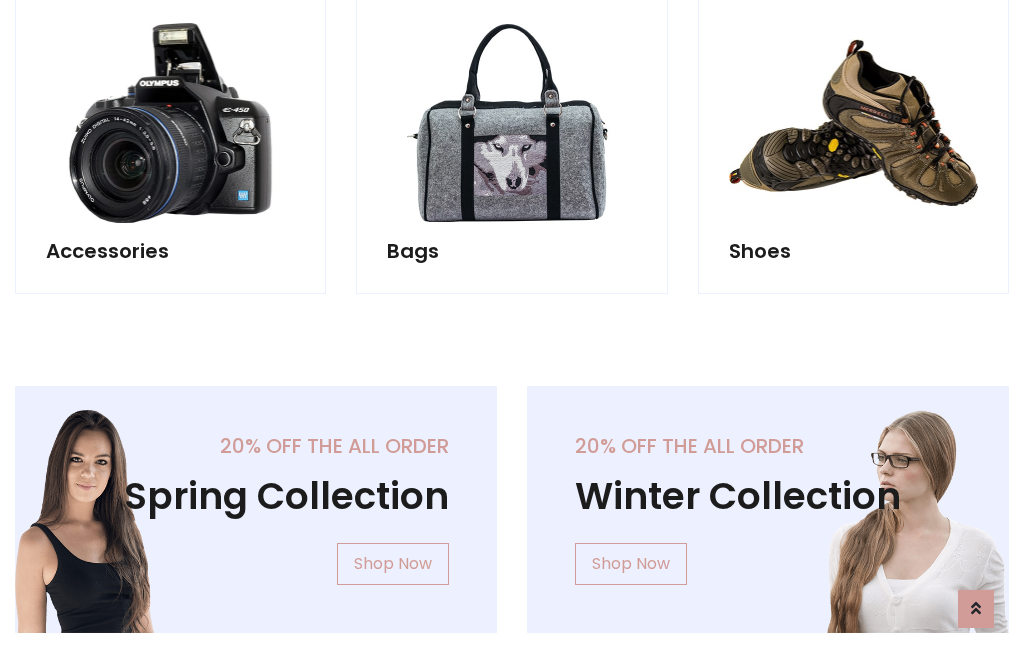 scroll, scrollTop: 770, scrollLeft: 0, axis: vertical 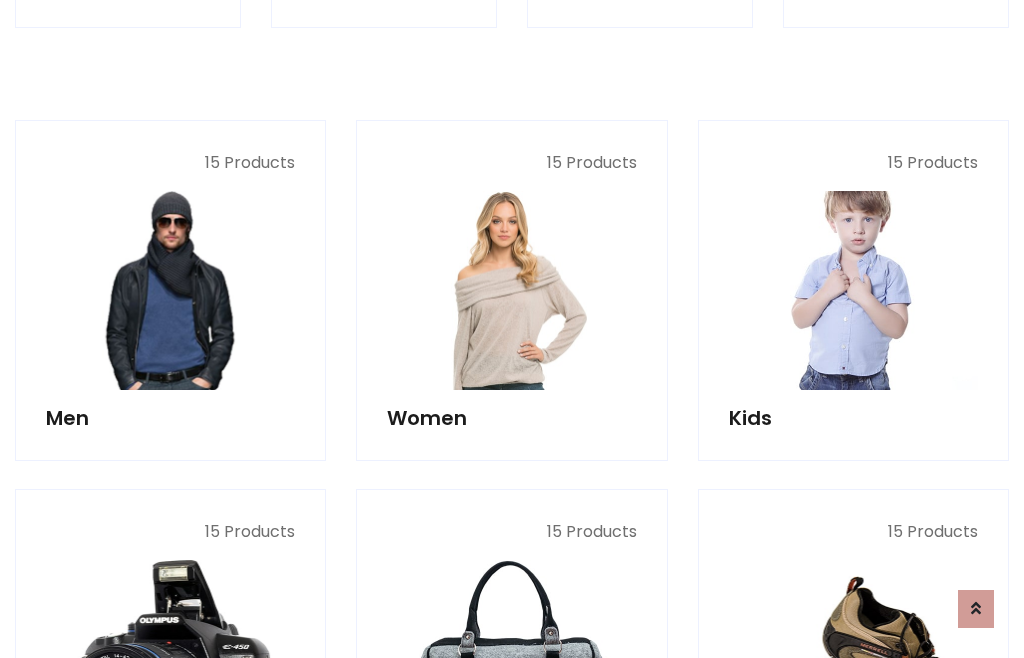 click at bounding box center (853, 290) 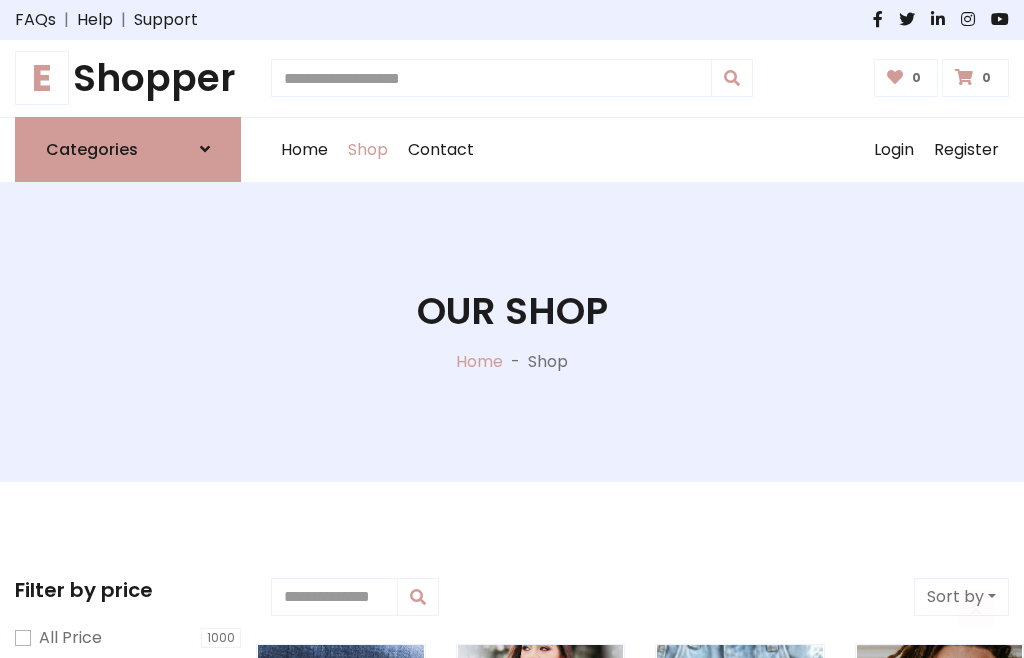 scroll, scrollTop: 549, scrollLeft: 0, axis: vertical 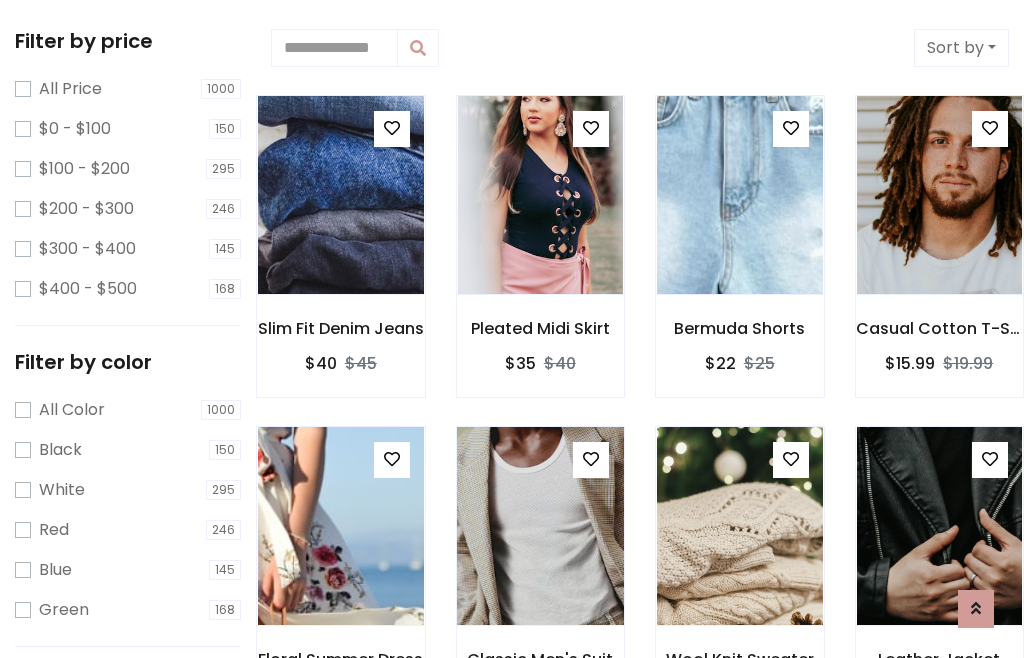 click at bounding box center [591, 459] 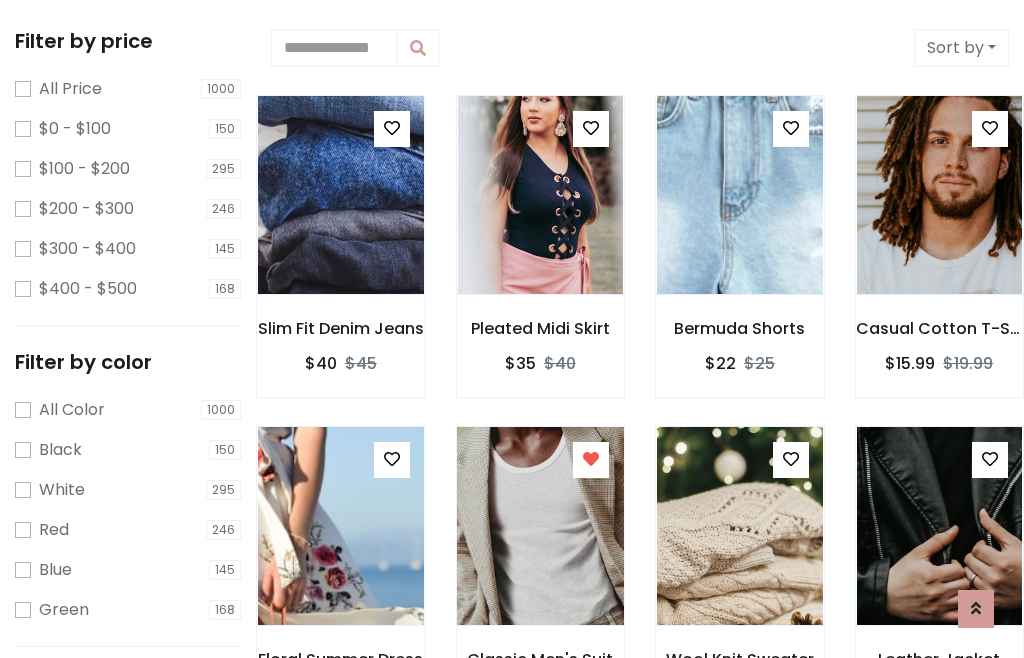click at bounding box center [540, 526] 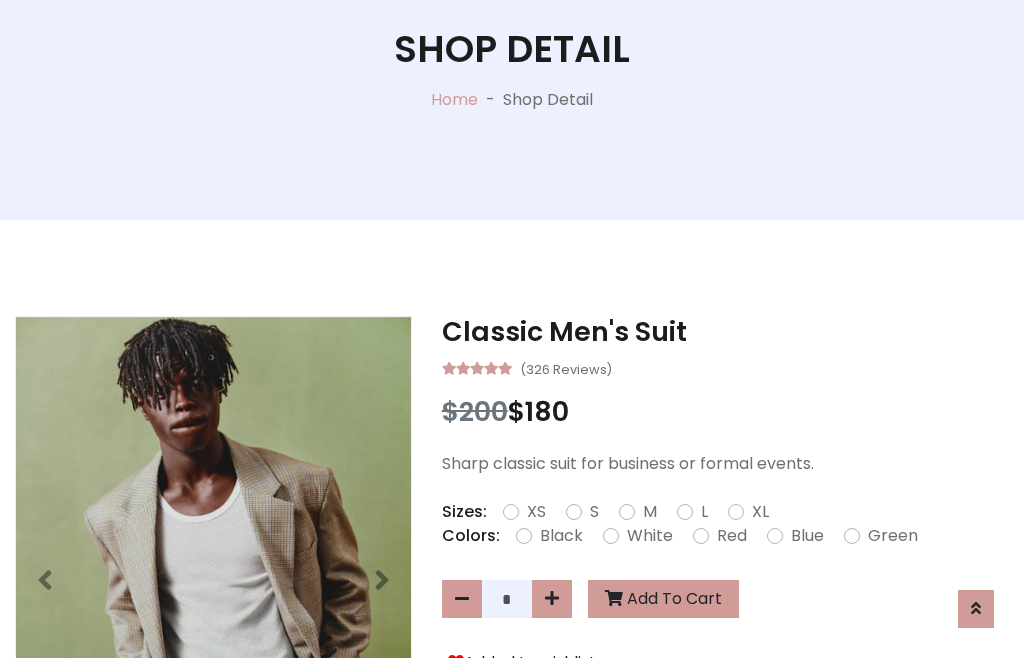 scroll, scrollTop: 262, scrollLeft: 0, axis: vertical 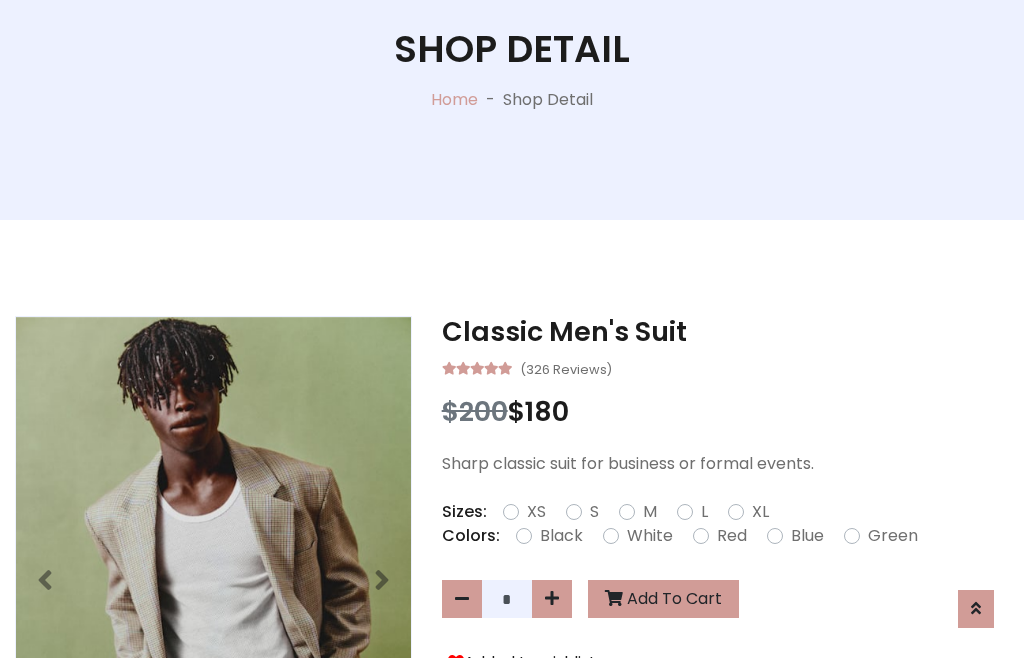 click on "Black" at bounding box center [561, 536] 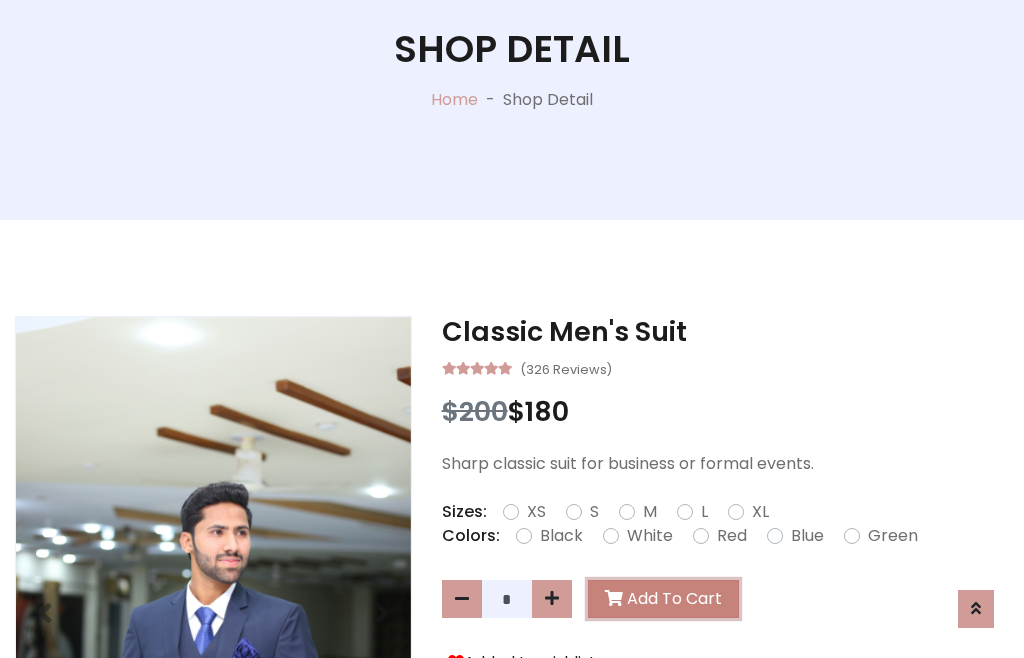 click on "Add To Cart" at bounding box center [663, 599] 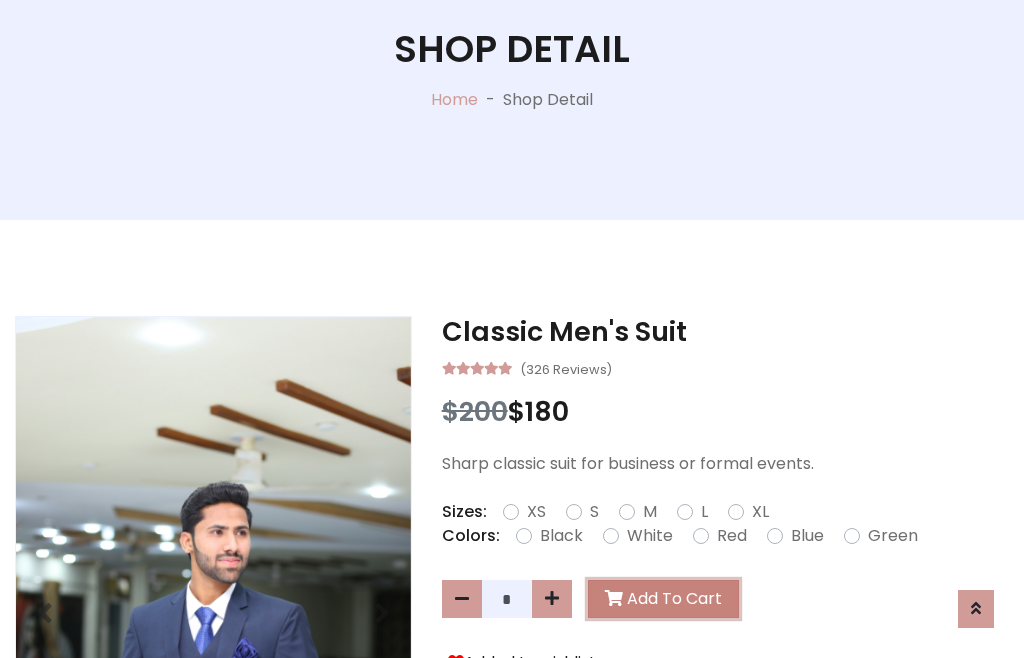 scroll, scrollTop: 0, scrollLeft: 0, axis: both 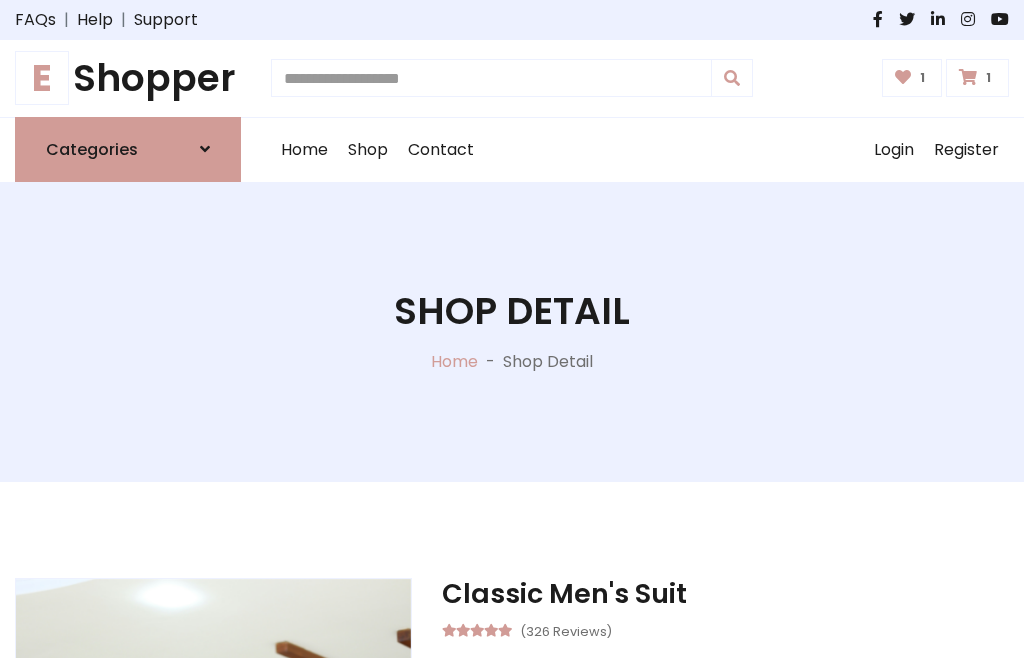 click at bounding box center (968, 77) 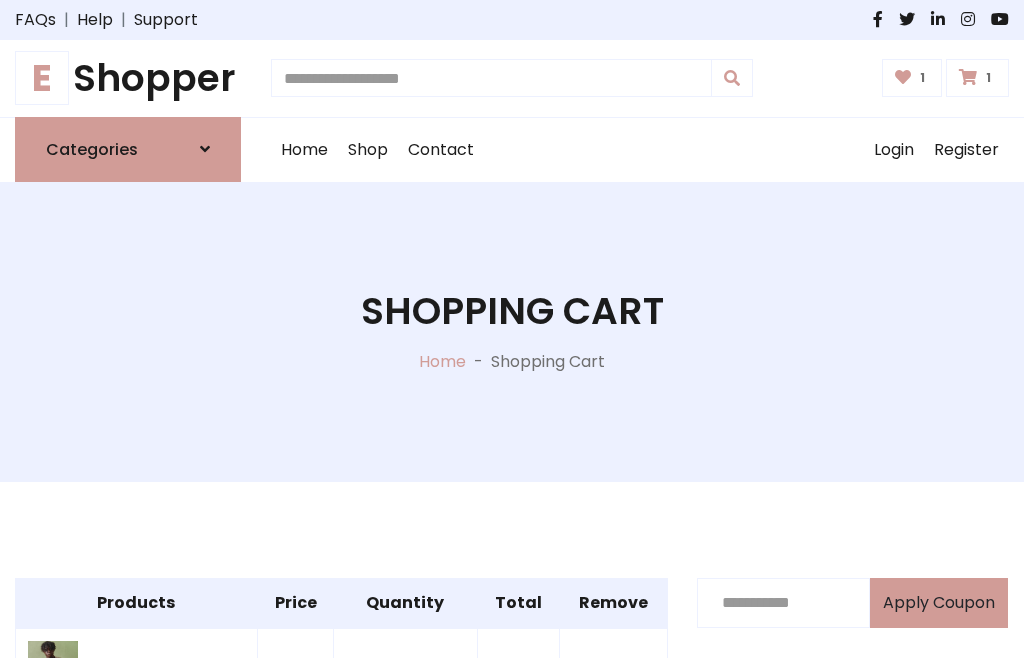 scroll, scrollTop: 570, scrollLeft: 0, axis: vertical 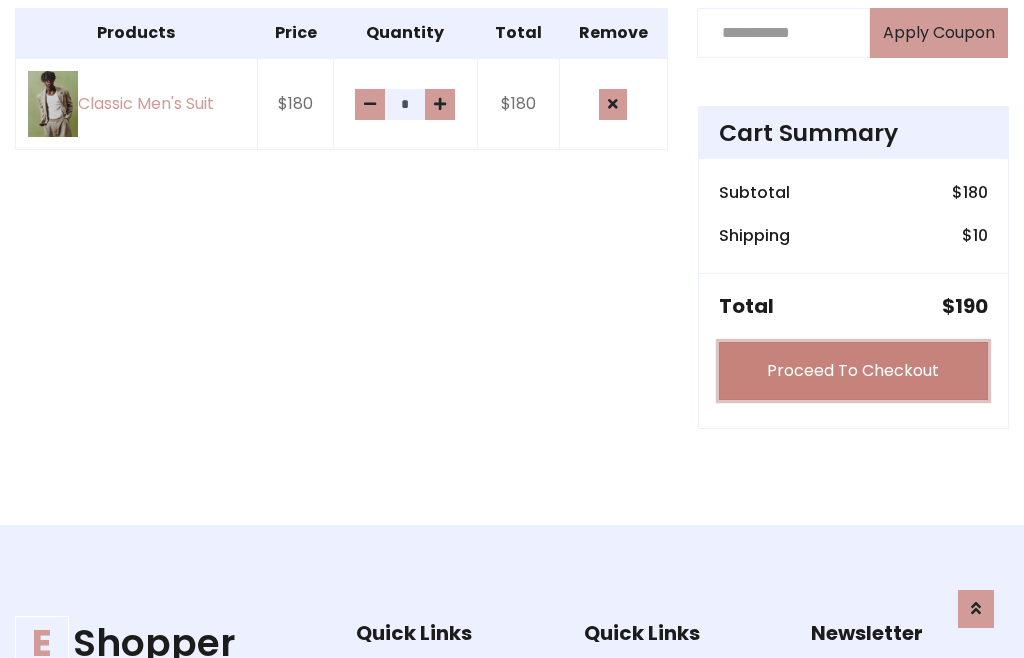 click on "Proceed To Checkout" at bounding box center (853, 371) 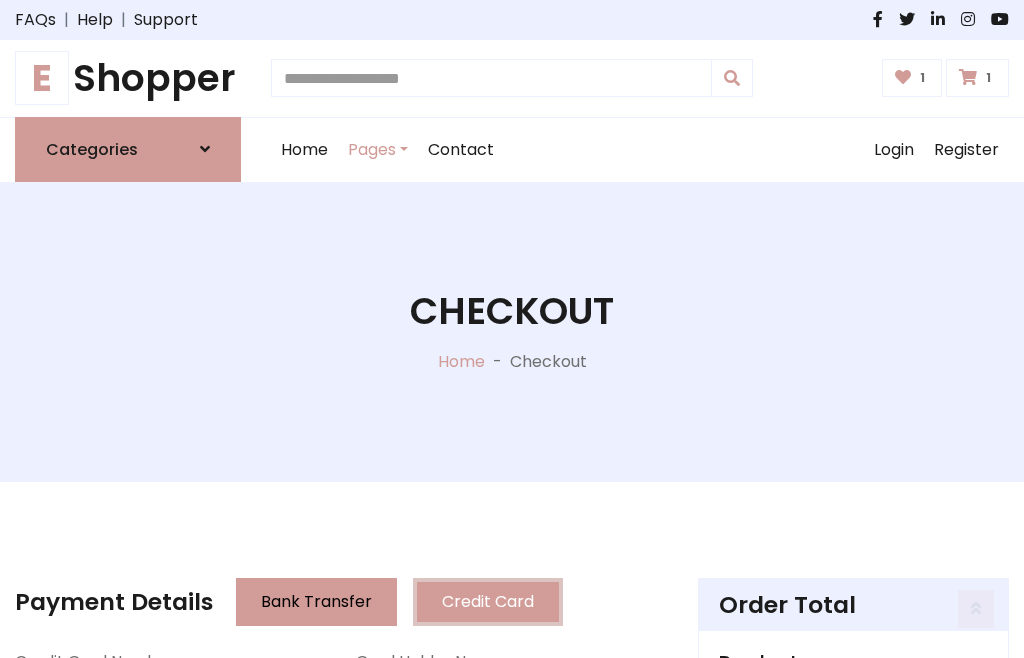 scroll, scrollTop: 201, scrollLeft: 0, axis: vertical 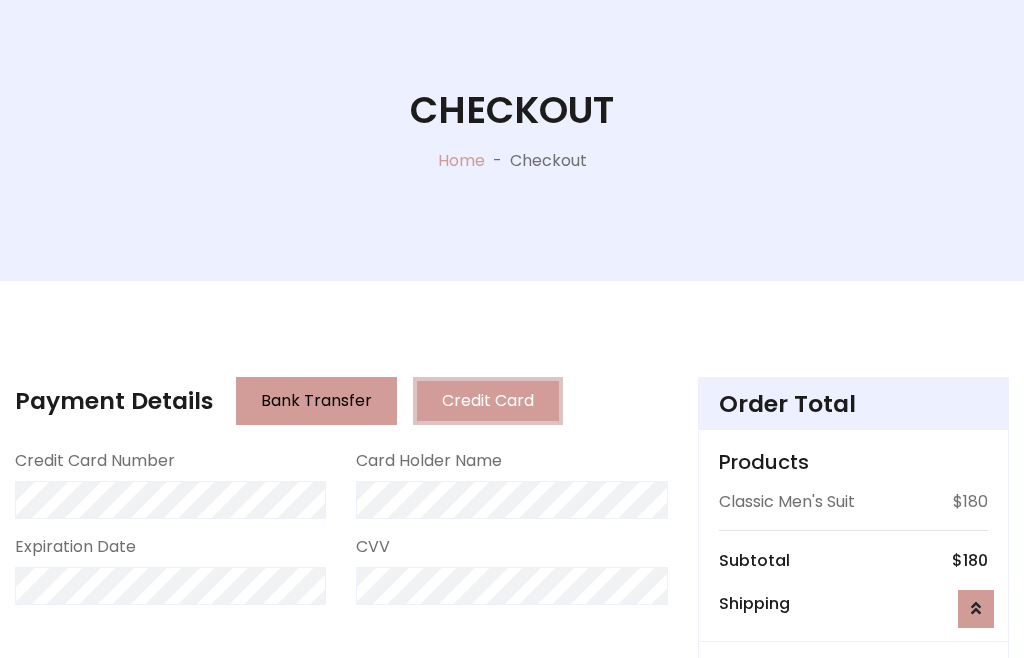 click on "Go to shipping" at bounding box center [853, 817] 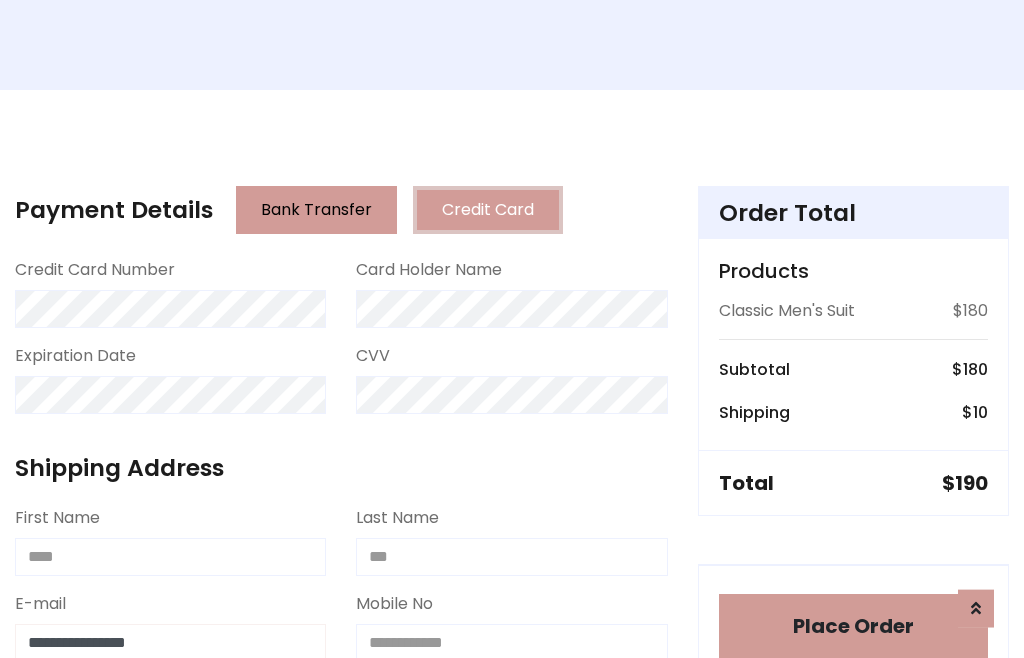 type on "**********" 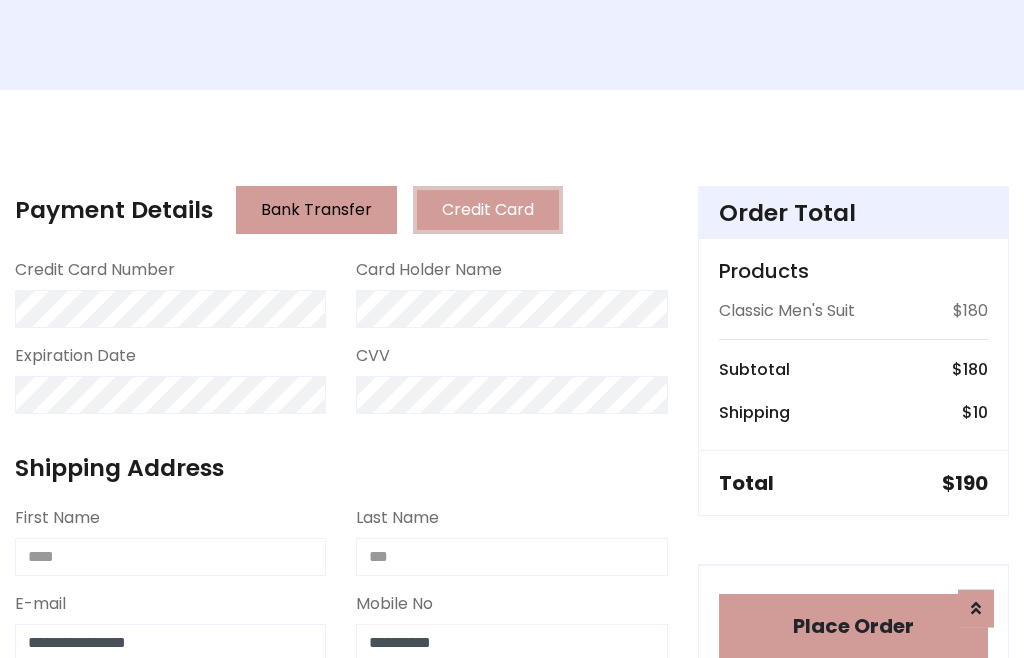 scroll, scrollTop: 573, scrollLeft: 0, axis: vertical 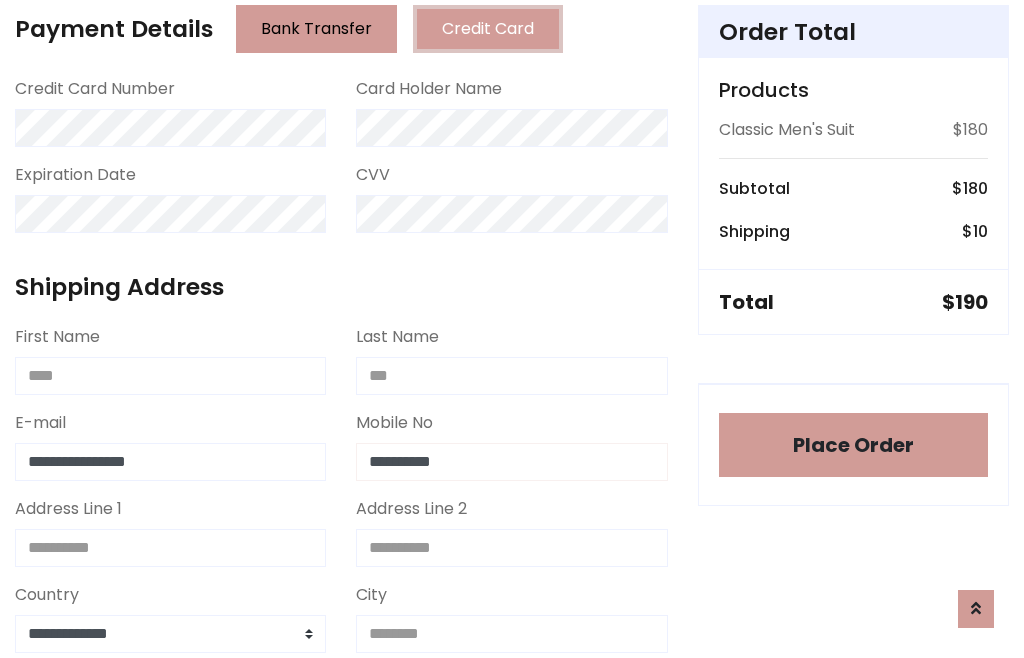 type on "**********" 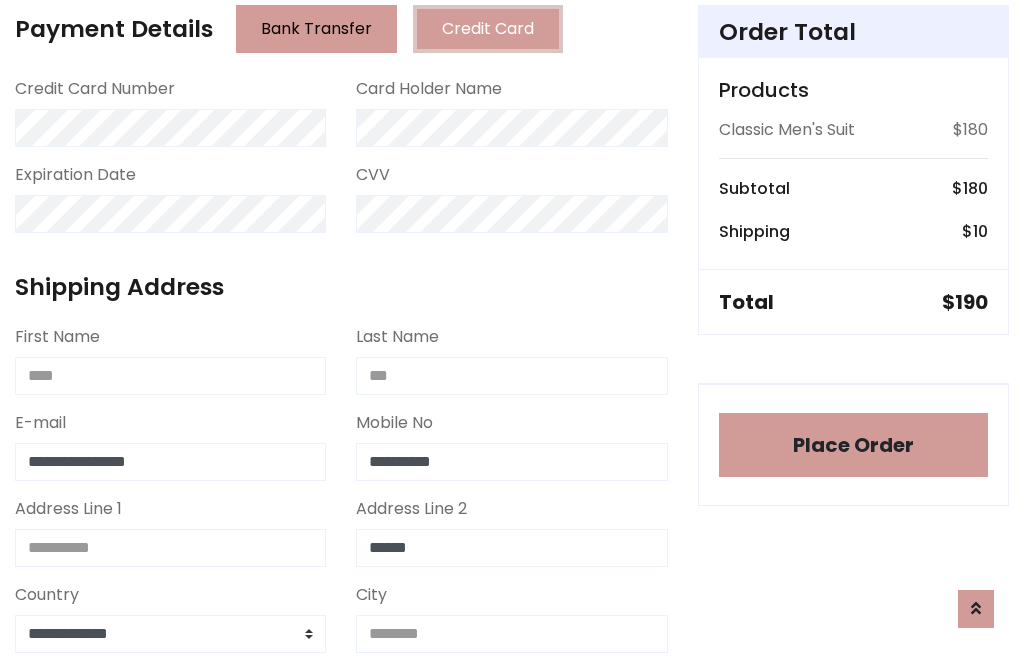 type on "******" 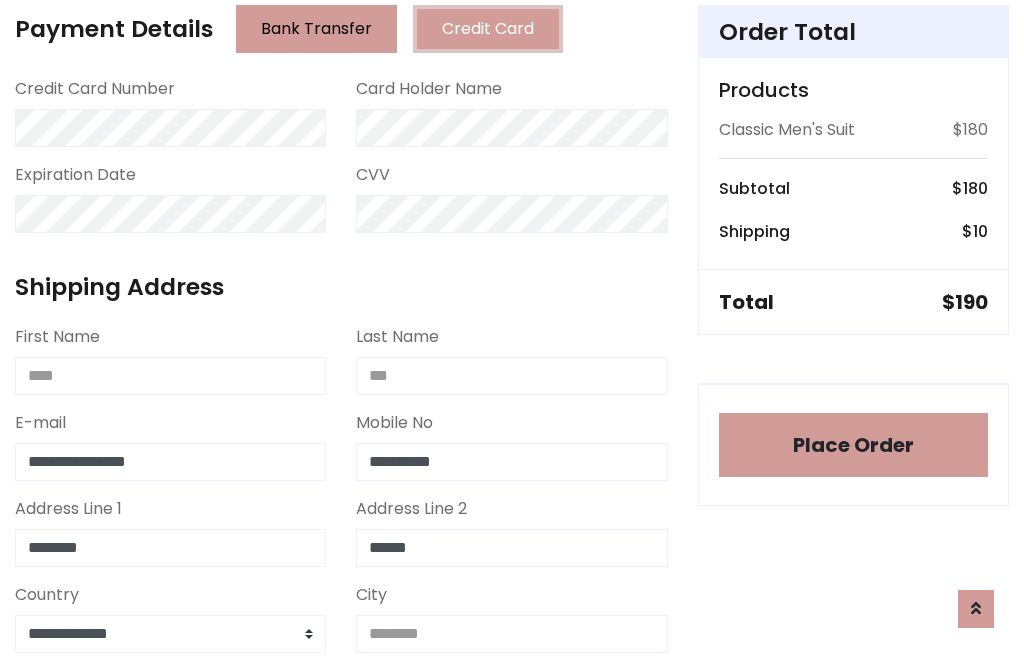 type on "********" 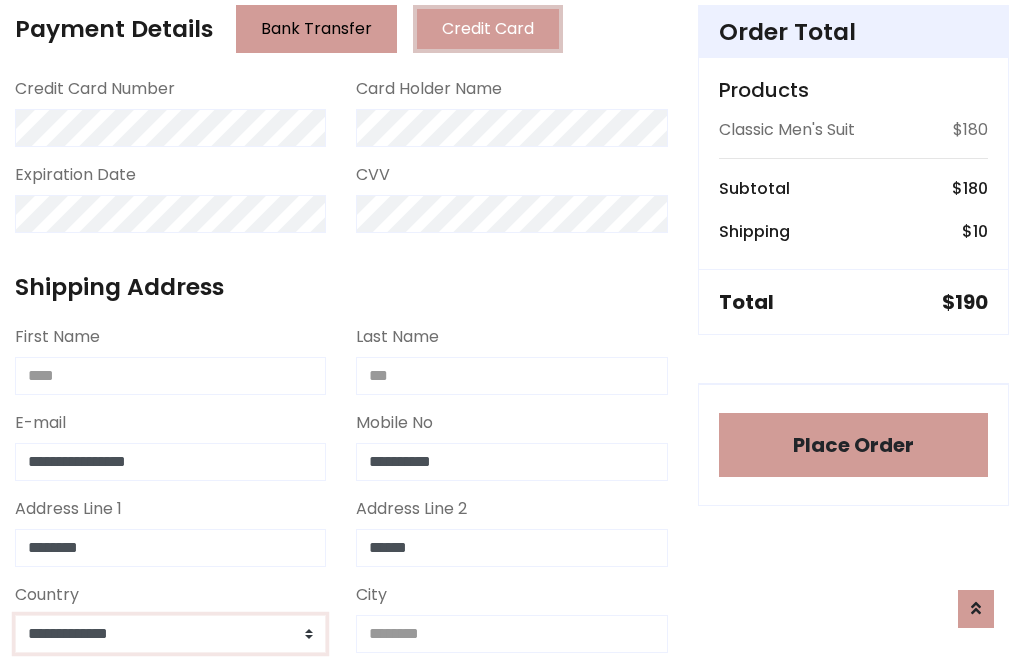 select on "*******" 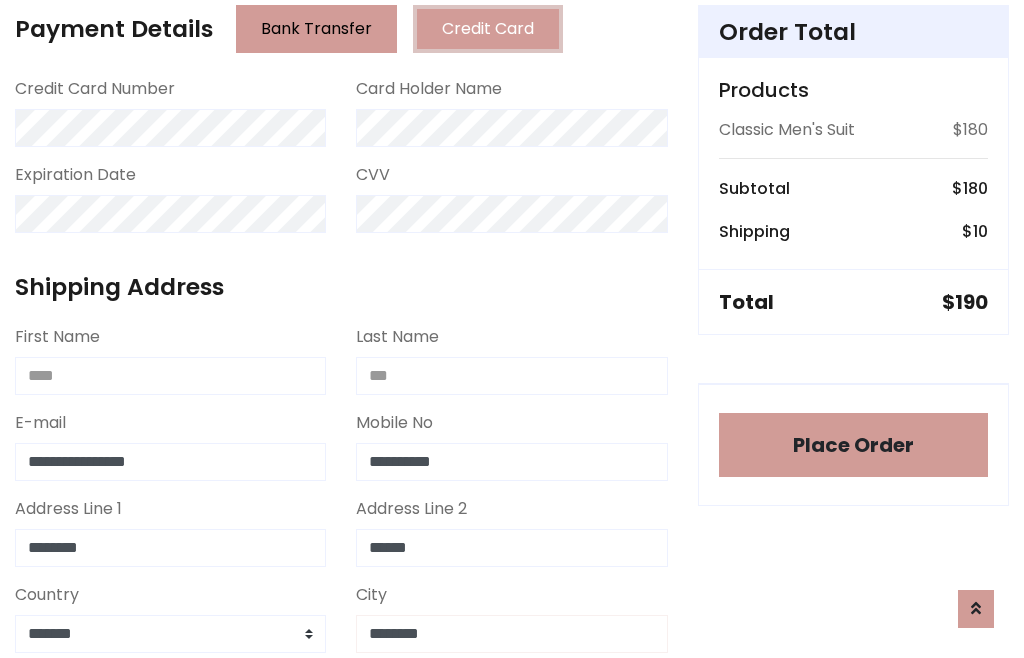 type on "********" 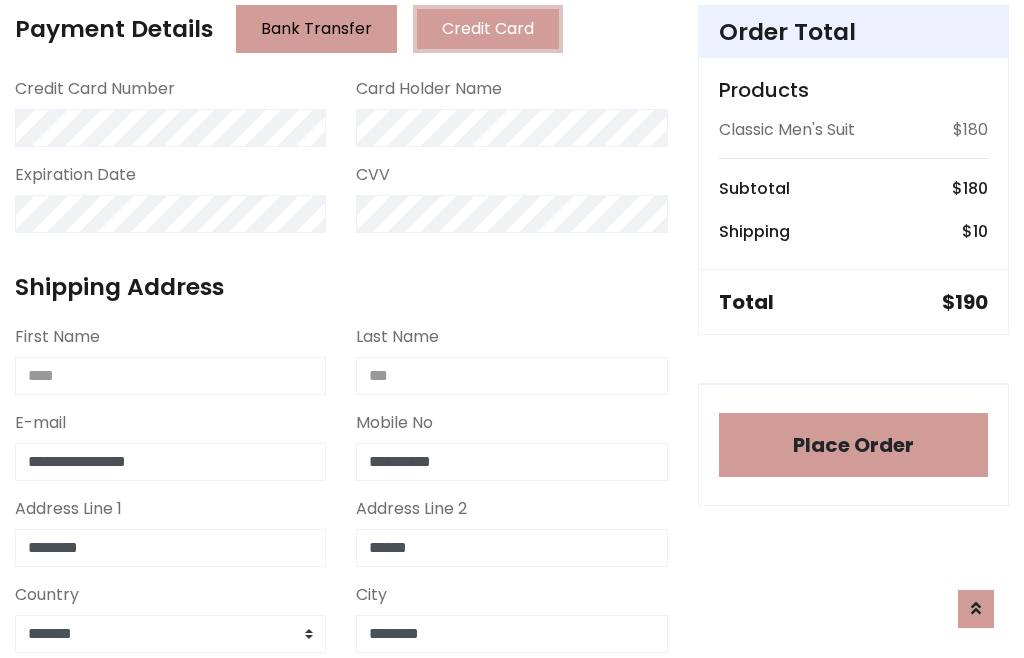 scroll, scrollTop: 654, scrollLeft: 0, axis: vertical 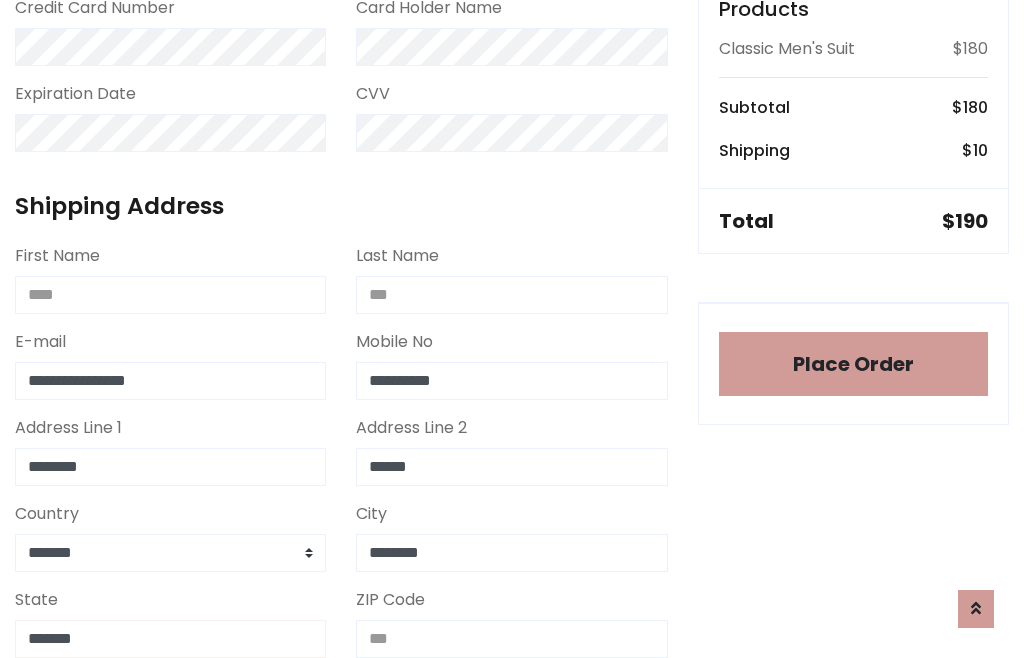 type on "*******" 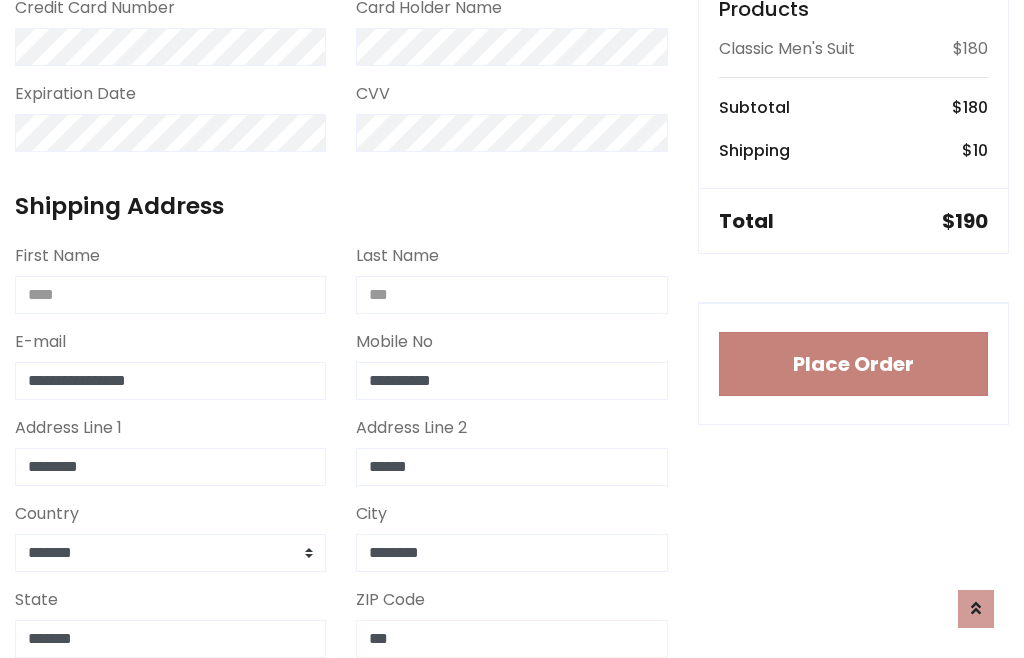 type on "***" 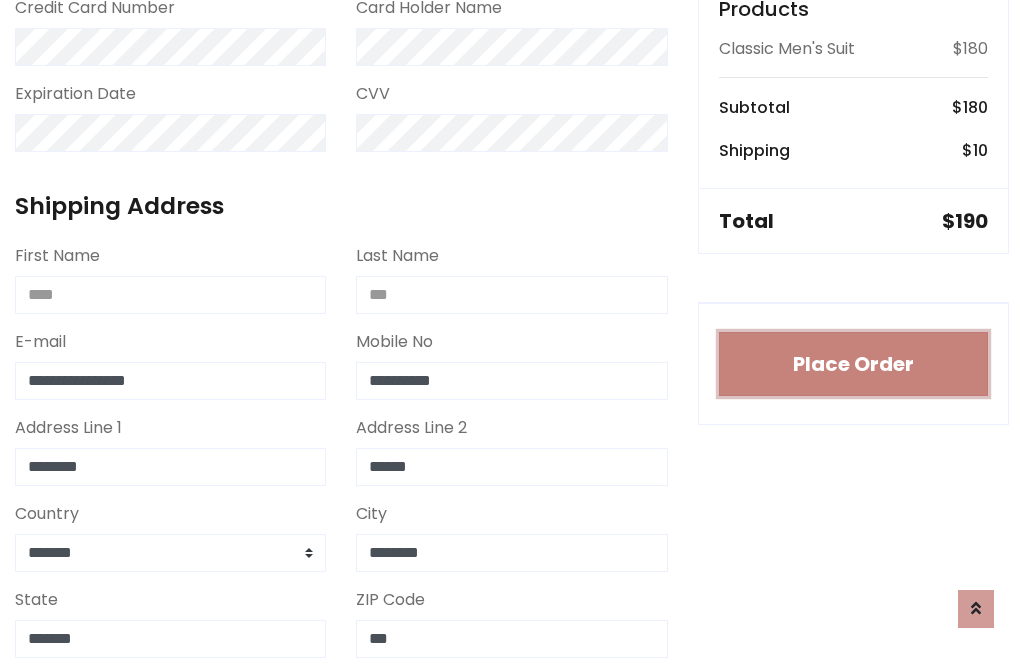 click on "Place Order" at bounding box center [853, 364] 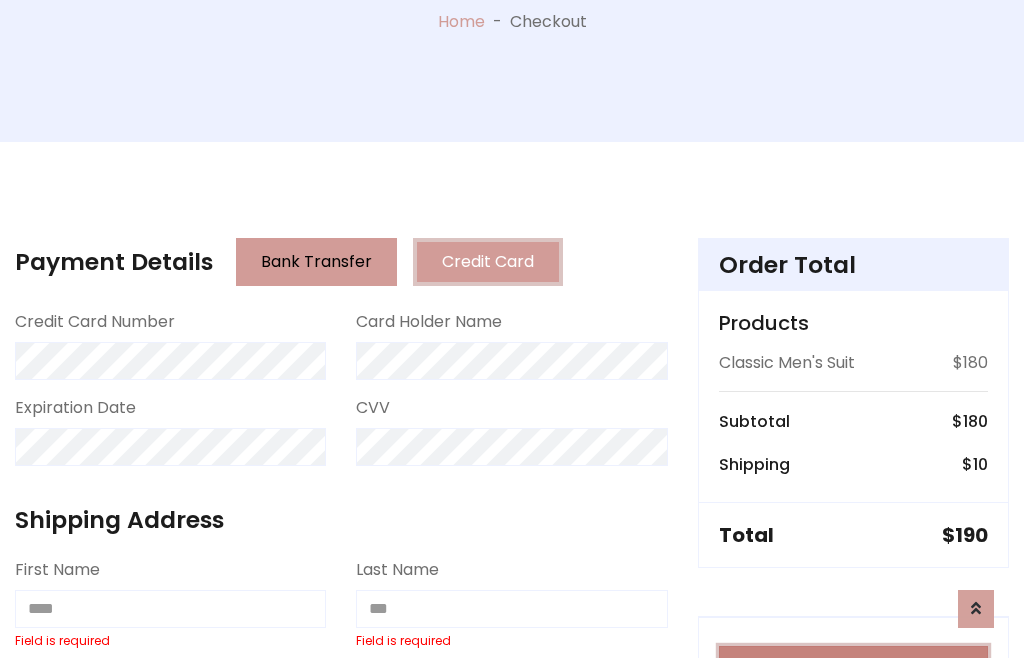 scroll, scrollTop: 0, scrollLeft: 0, axis: both 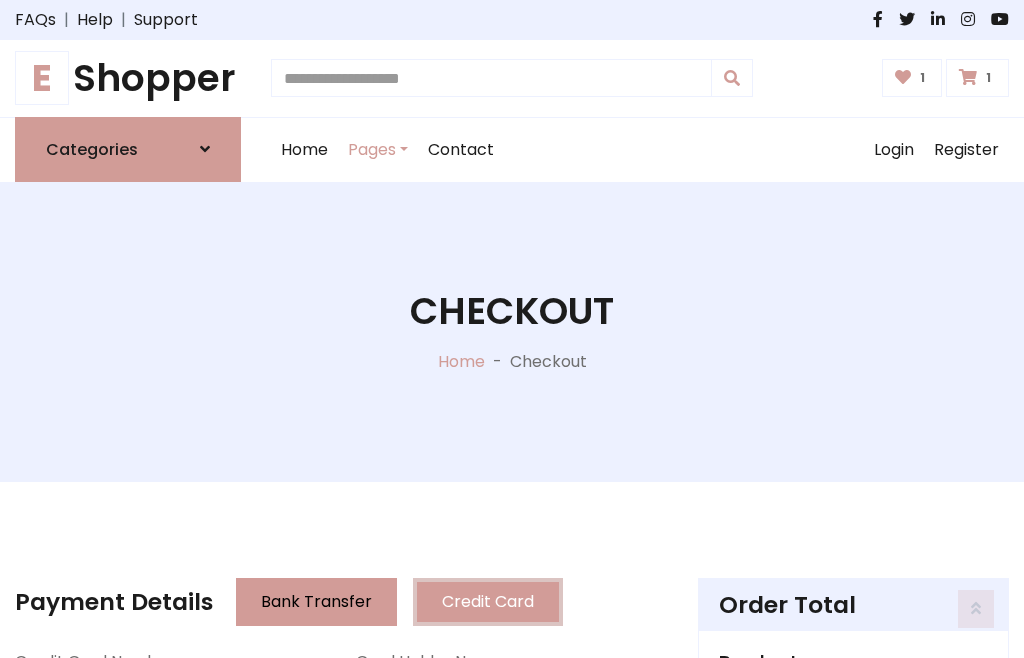 click on "E" at bounding box center (42, 78) 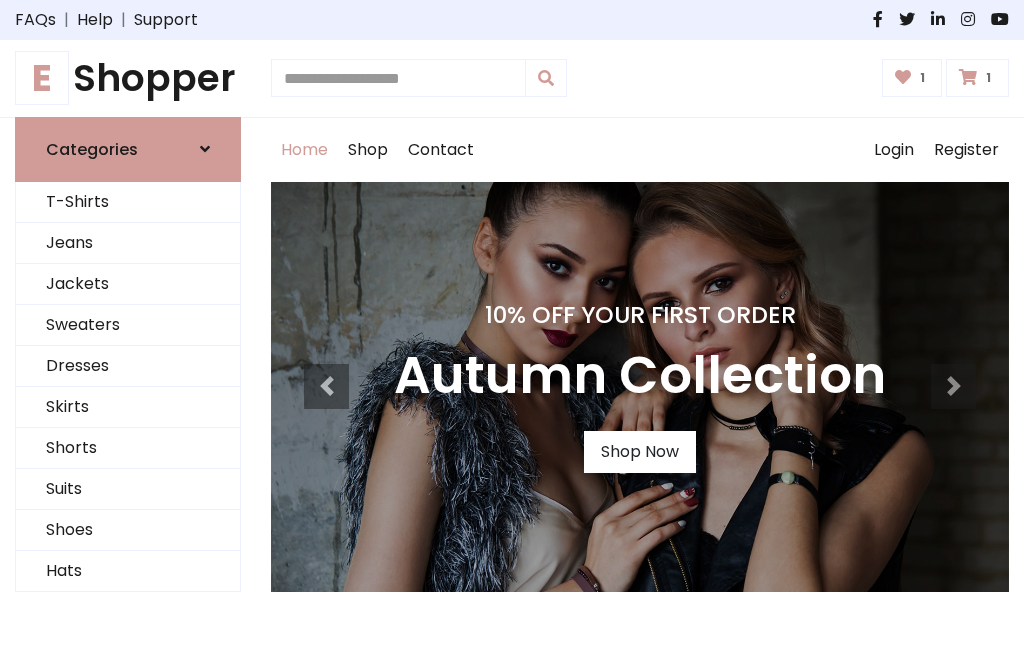 scroll, scrollTop: 0, scrollLeft: 0, axis: both 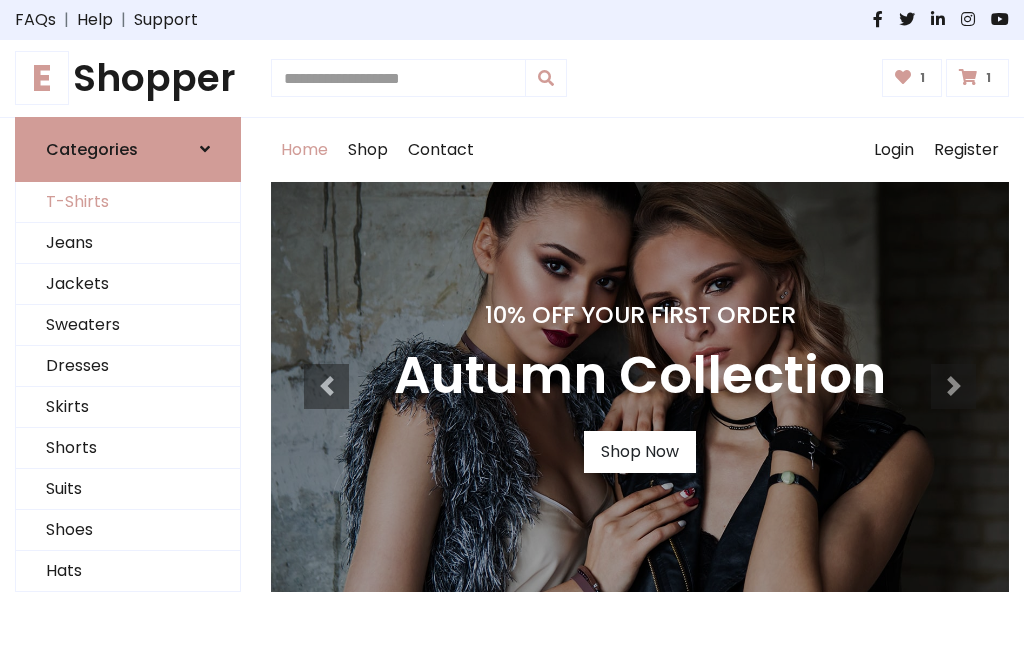 click on "T-Shirts" at bounding box center [128, 202] 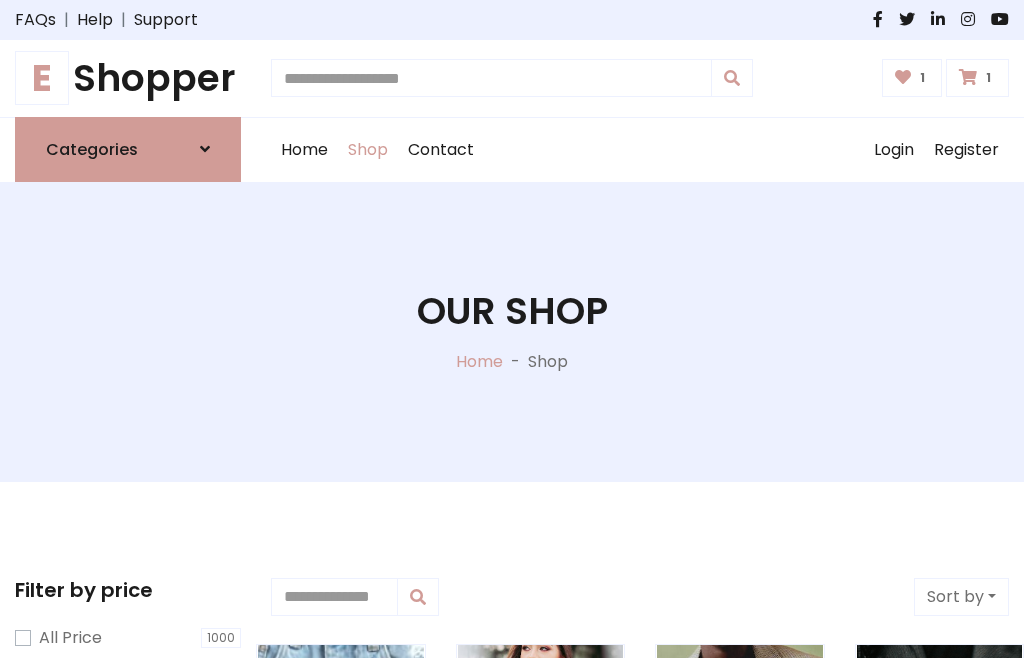 scroll, scrollTop: 0, scrollLeft: 0, axis: both 